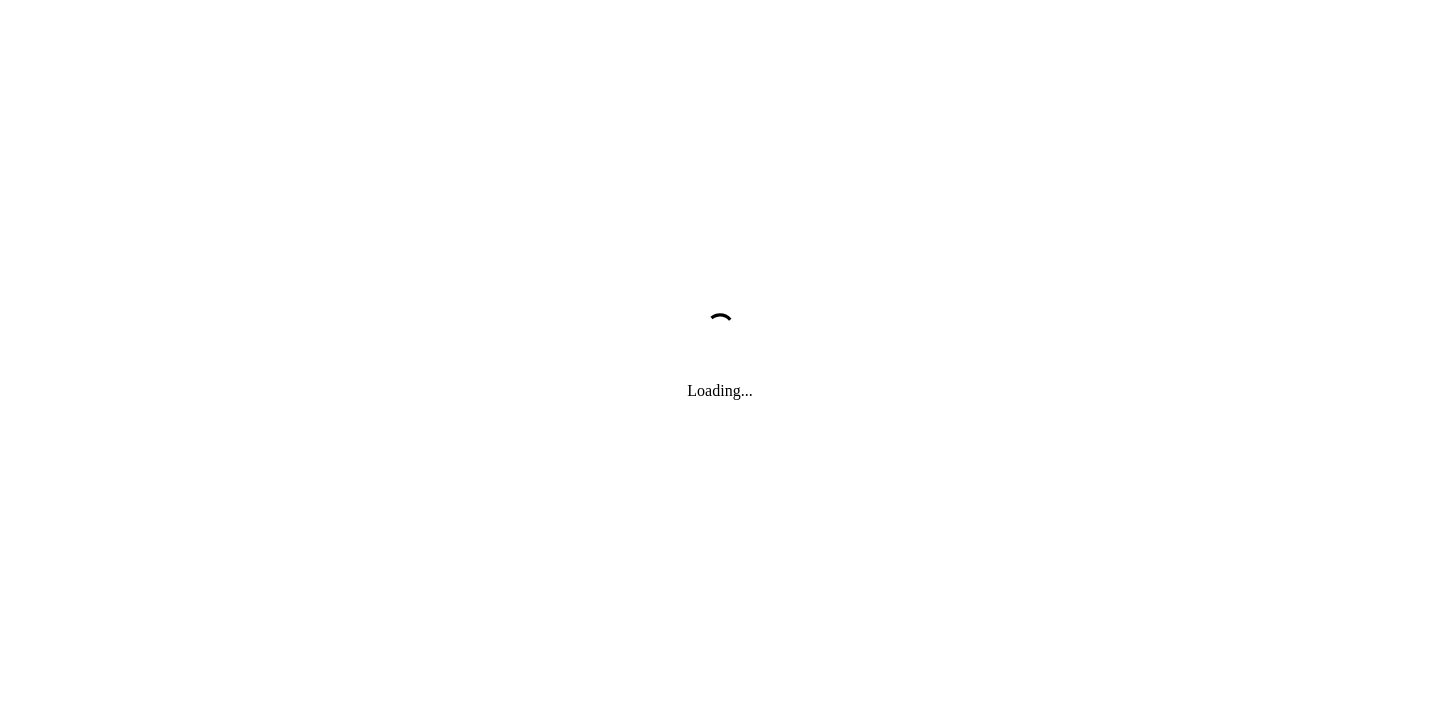 scroll, scrollTop: 0, scrollLeft: 0, axis: both 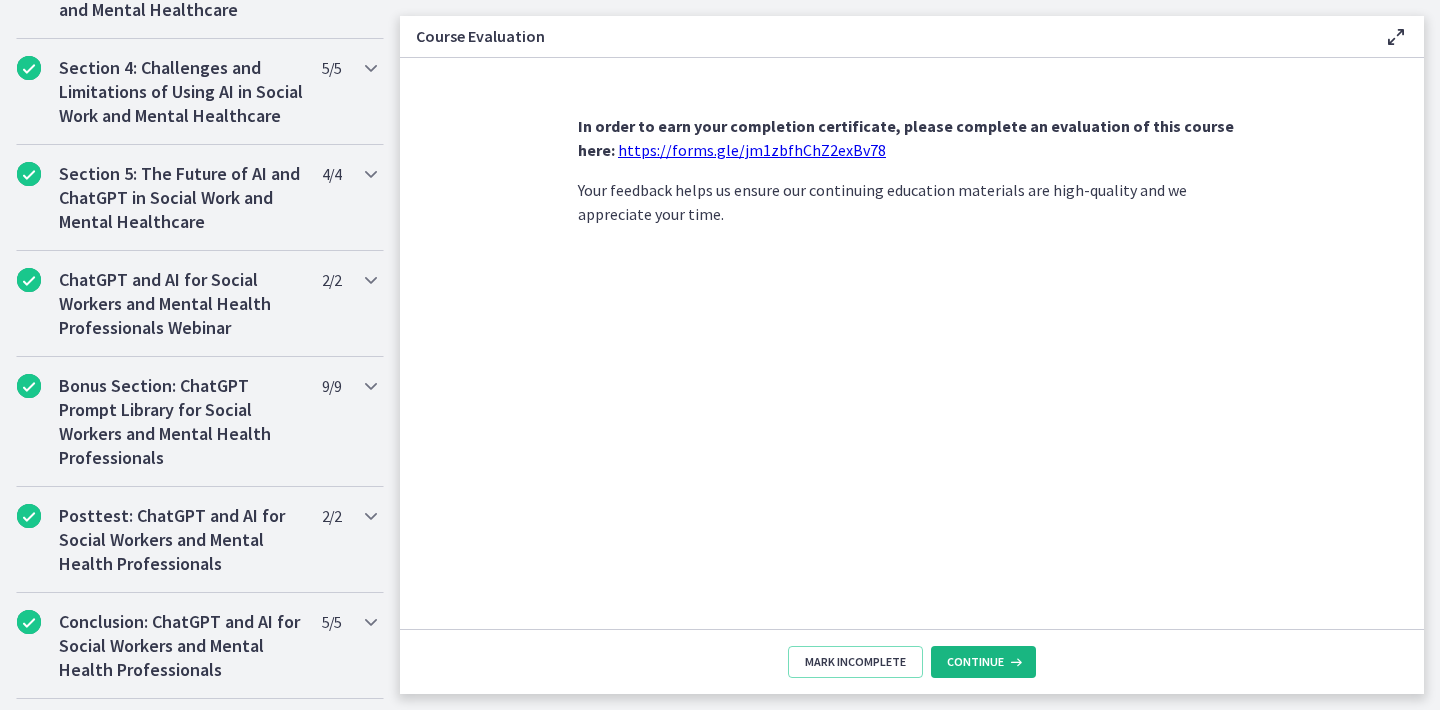 click on "Continue" at bounding box center (975, 662) 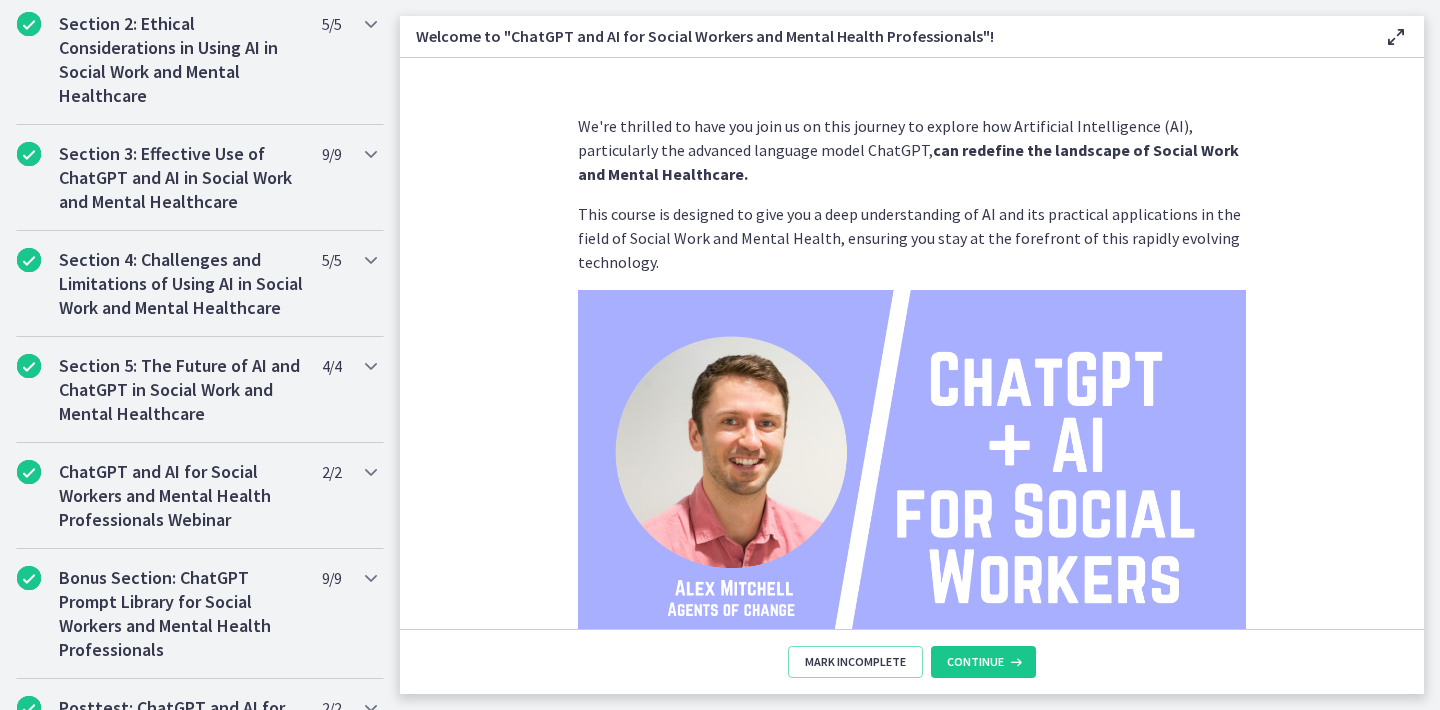 scroll, scrollTop: 0, scrollLeft: 0, axis: both 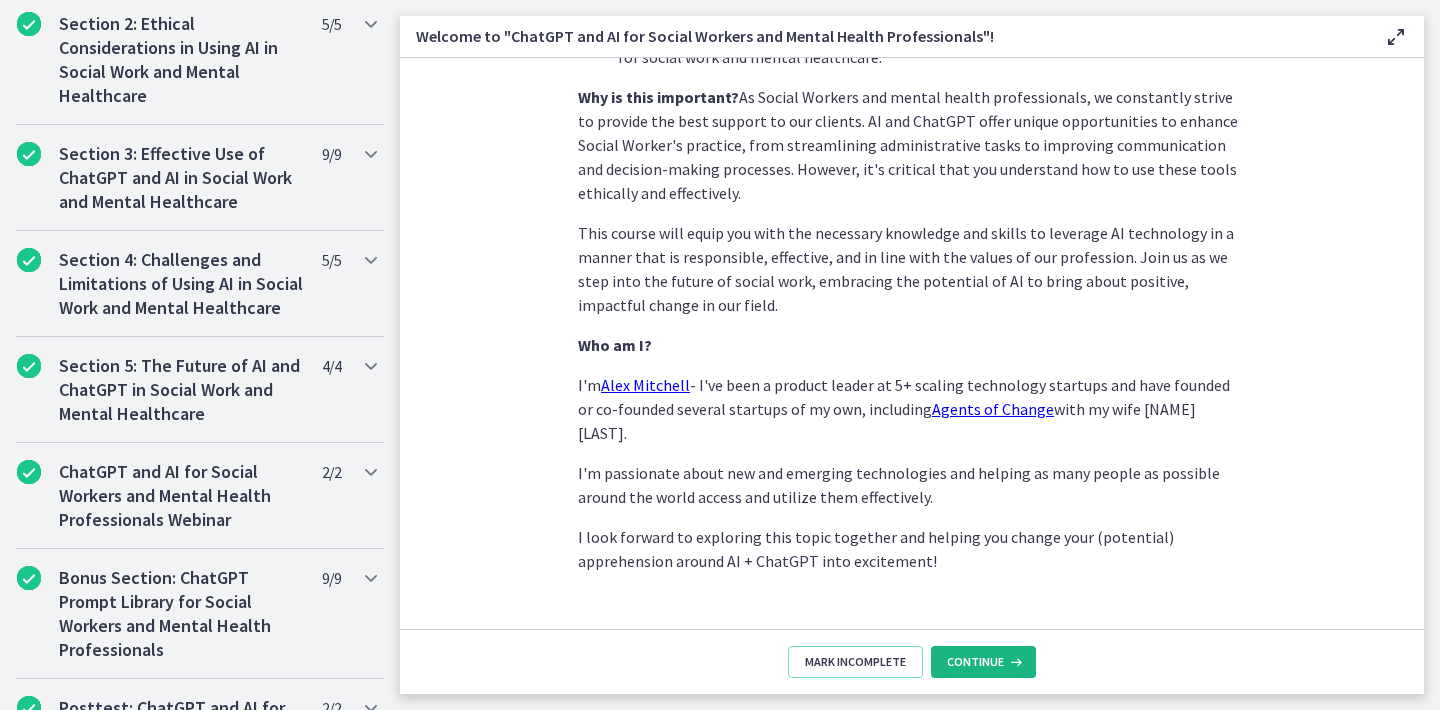 click on "Continue" at bounding box center [983, 662] 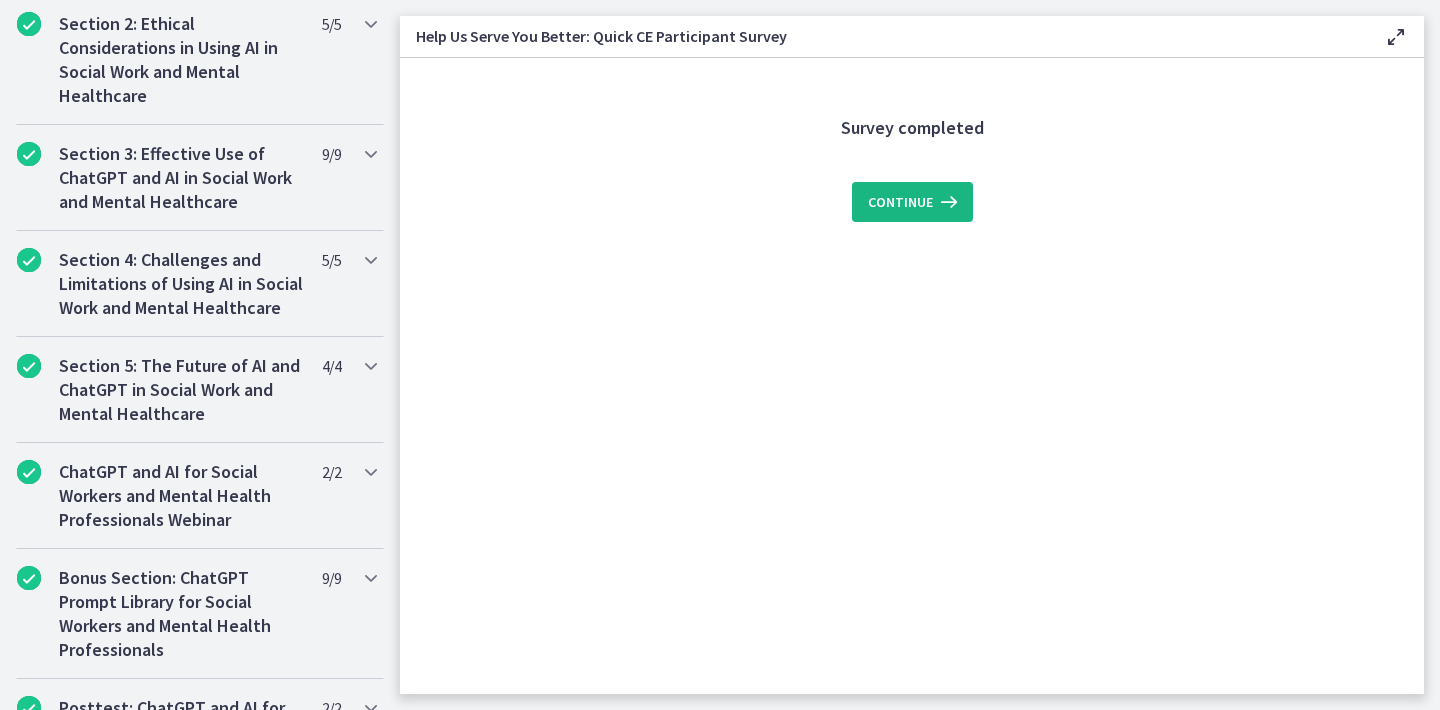 click on "Continue" at bounding box center (912, 202) 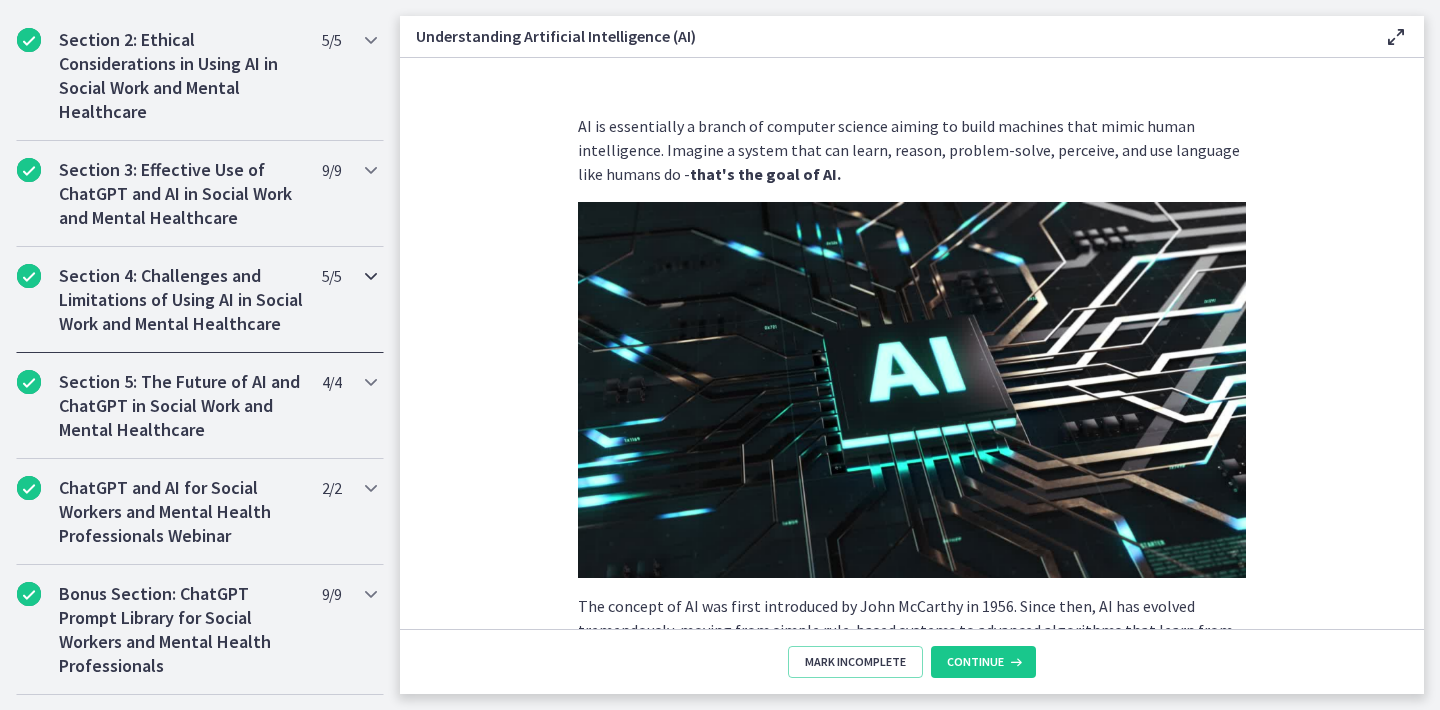 scroll, scrollTop: 0, scrollLeft: 0, axis: both 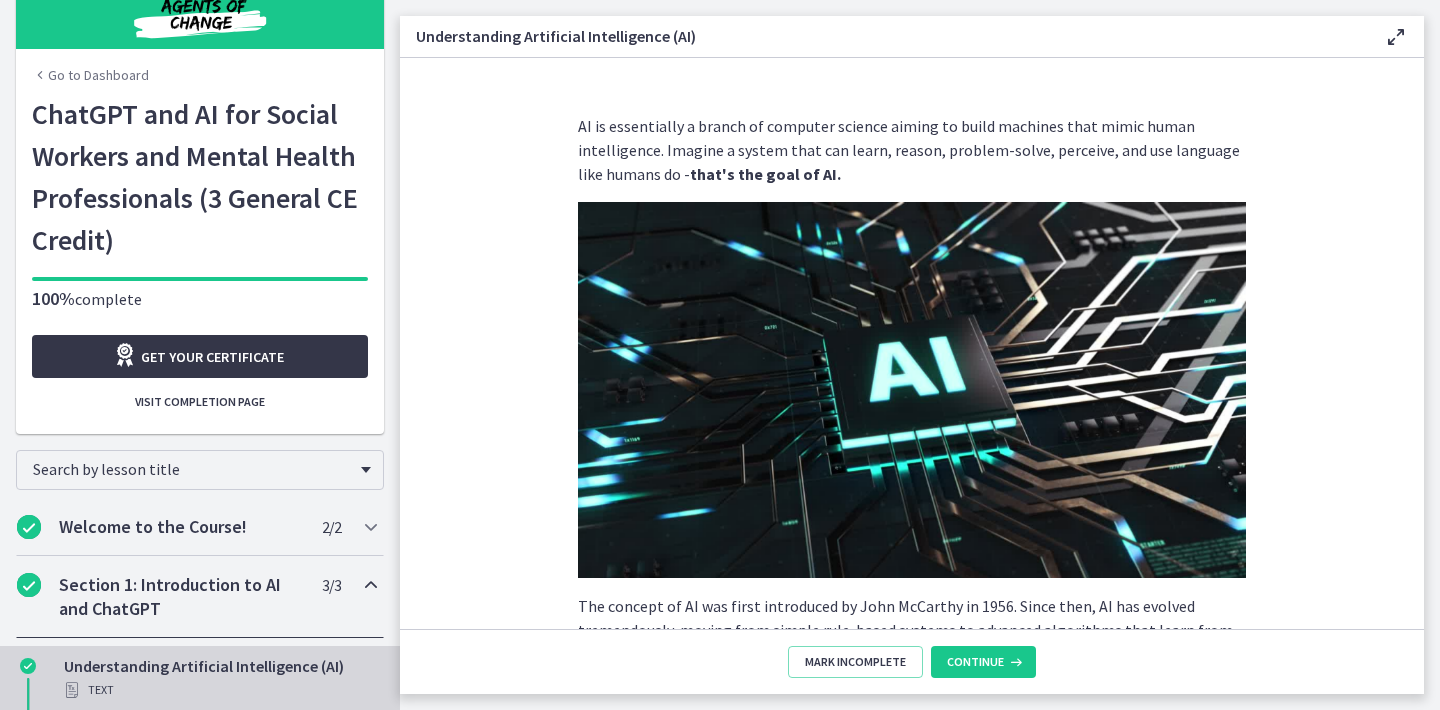 click on "Get your certificate" at bounding box center [212, 357] 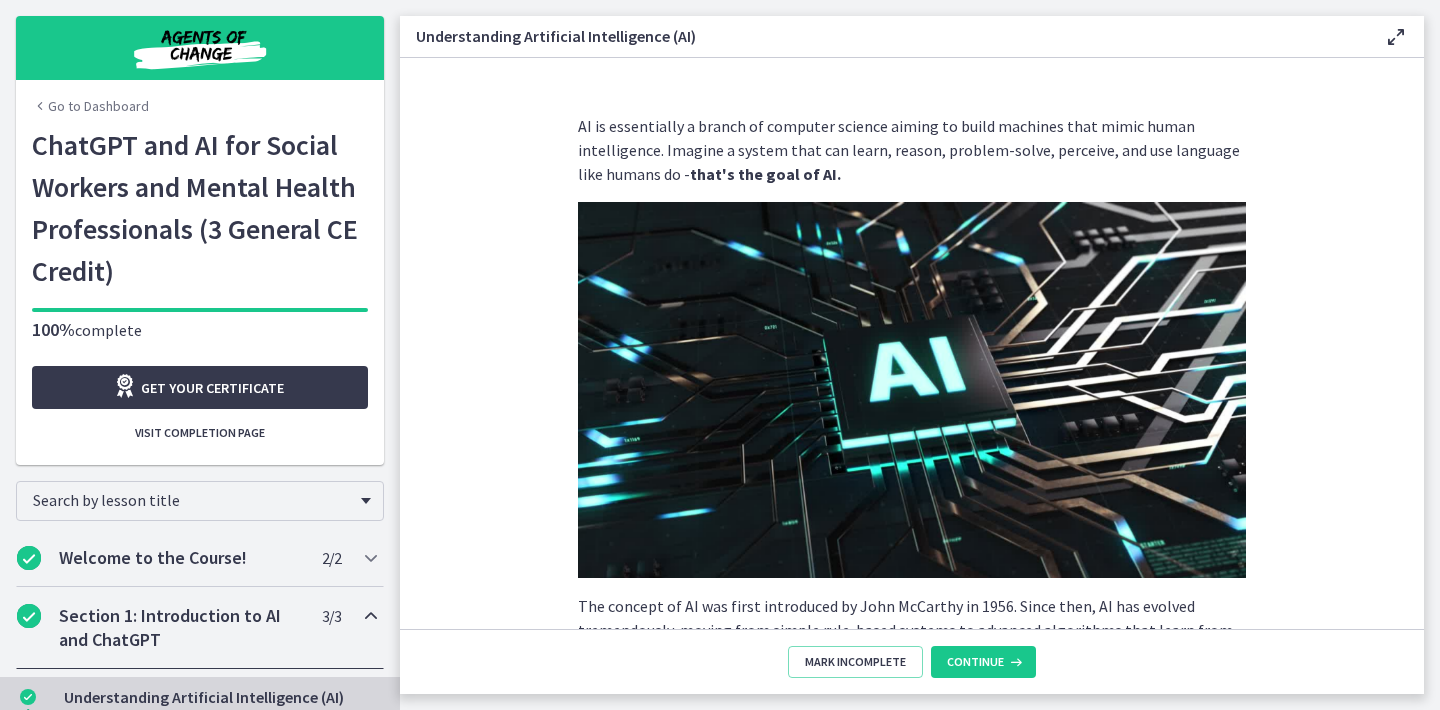scroll, scrollTop: -1, scrollLeft: 0, axis: vertical 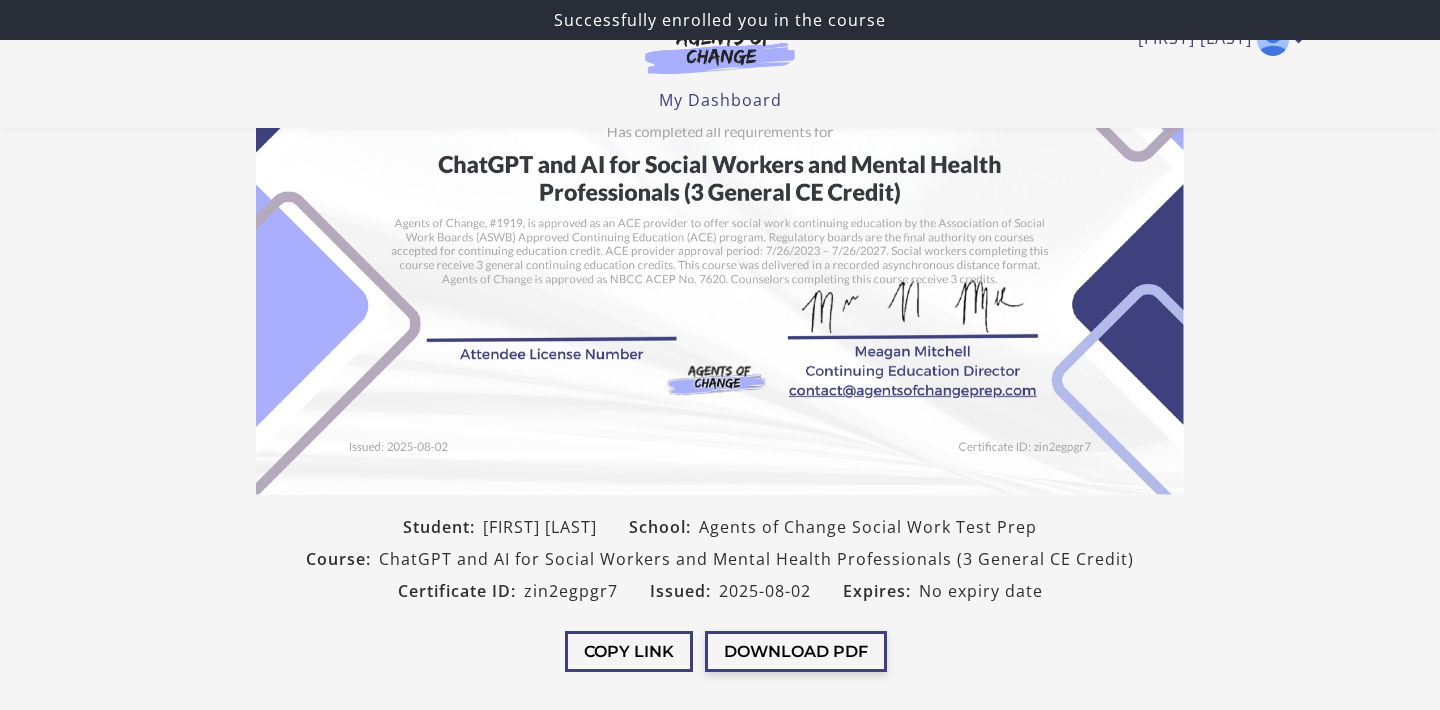 click on "Download PDF" at bounding box center (796, 651) 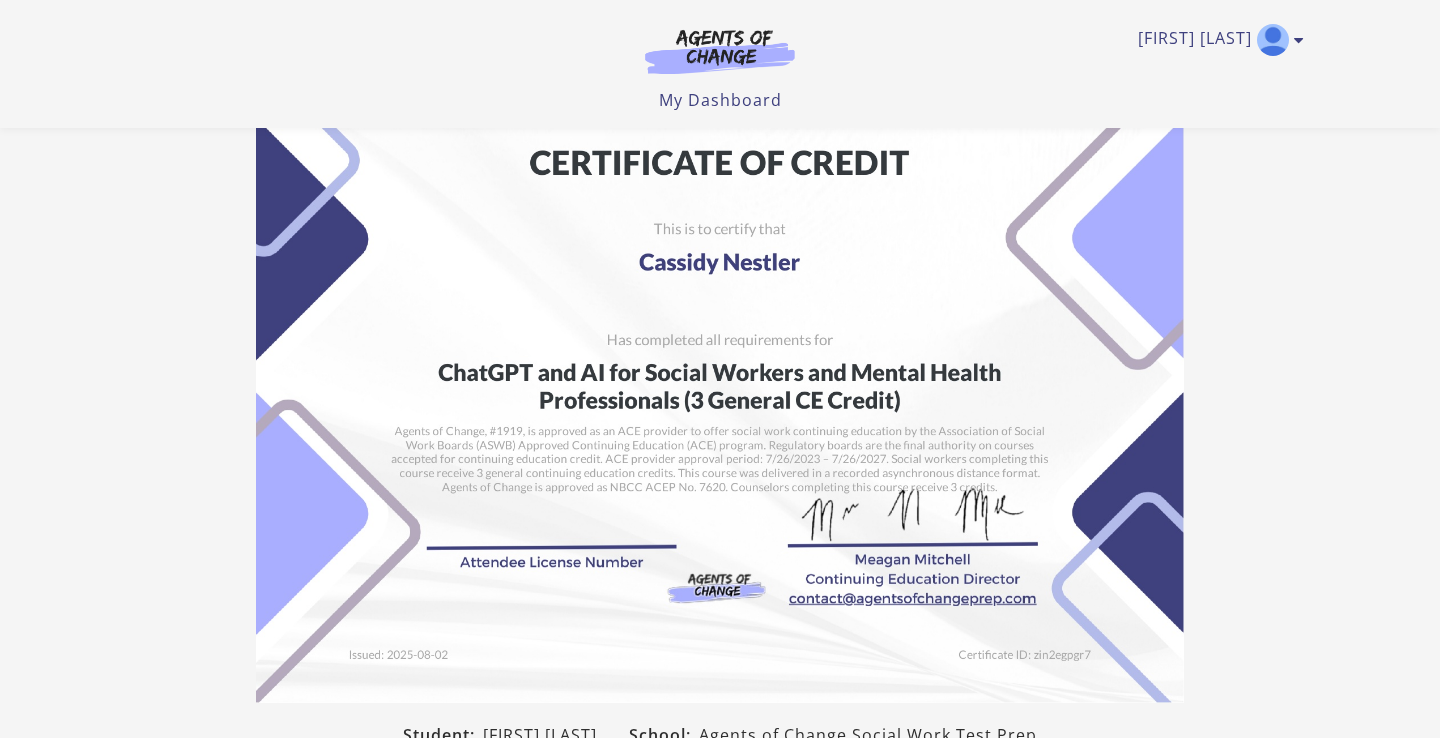 scroll, scrollTop: 306, scrollLeft: 0, axis: vertical 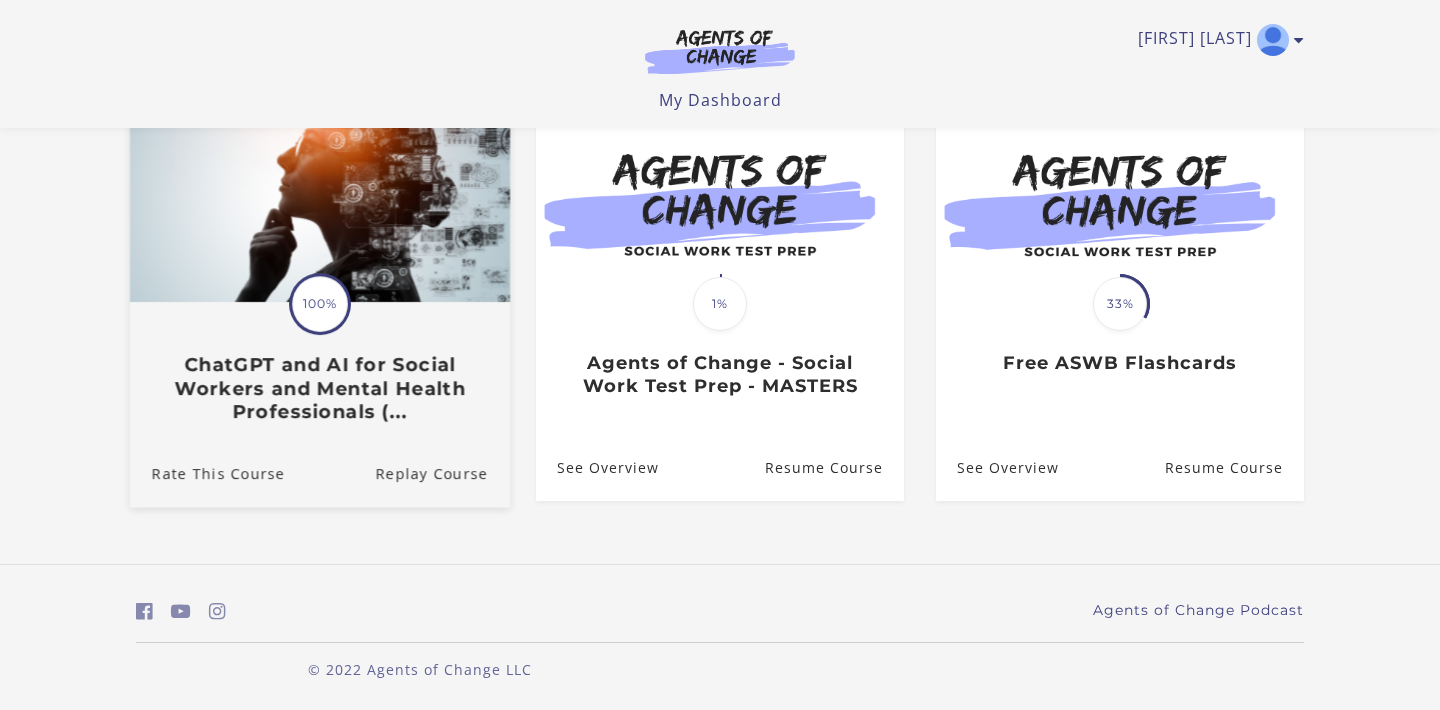 click on "ChatGPT and AI for Social Workers and Mental Health Professionals (..." at bounding box center [320, 388] 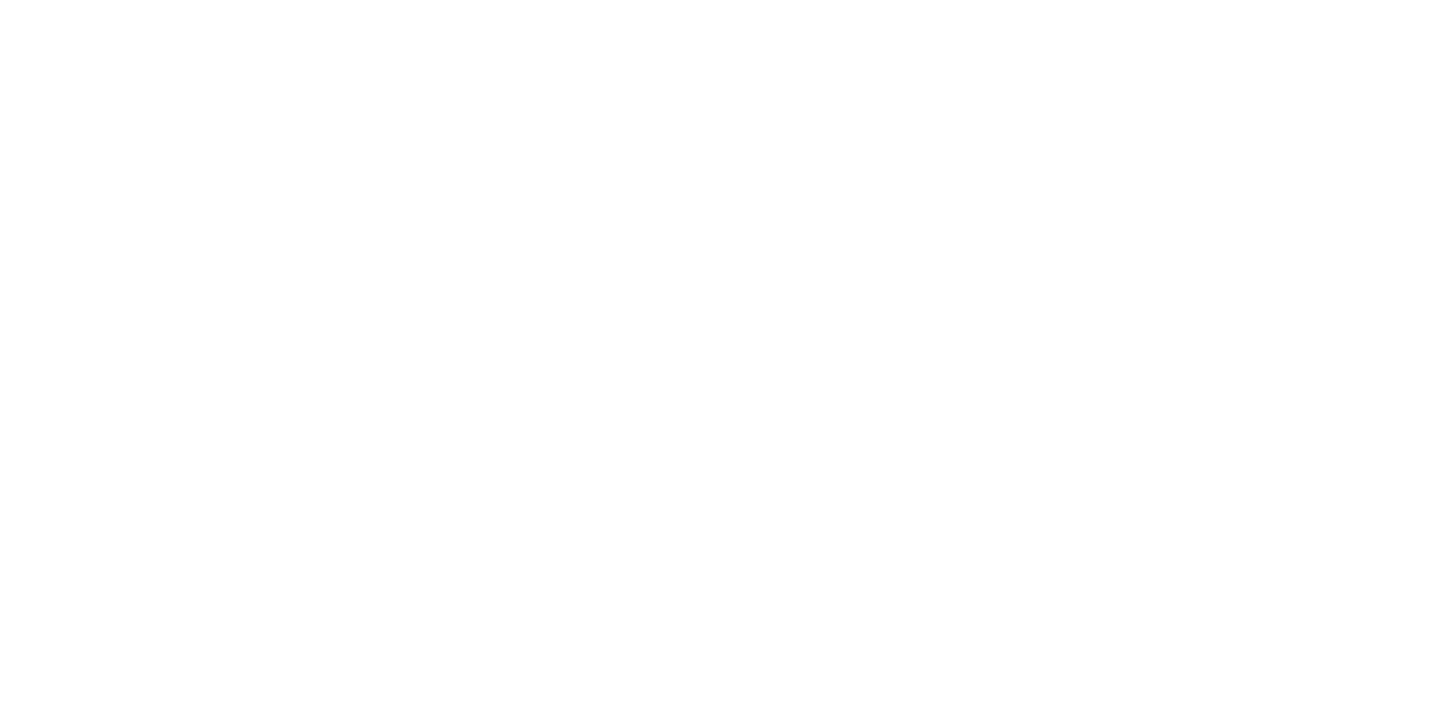 scroll, scrollTop: 0, scrollLeft: 0, axis: both 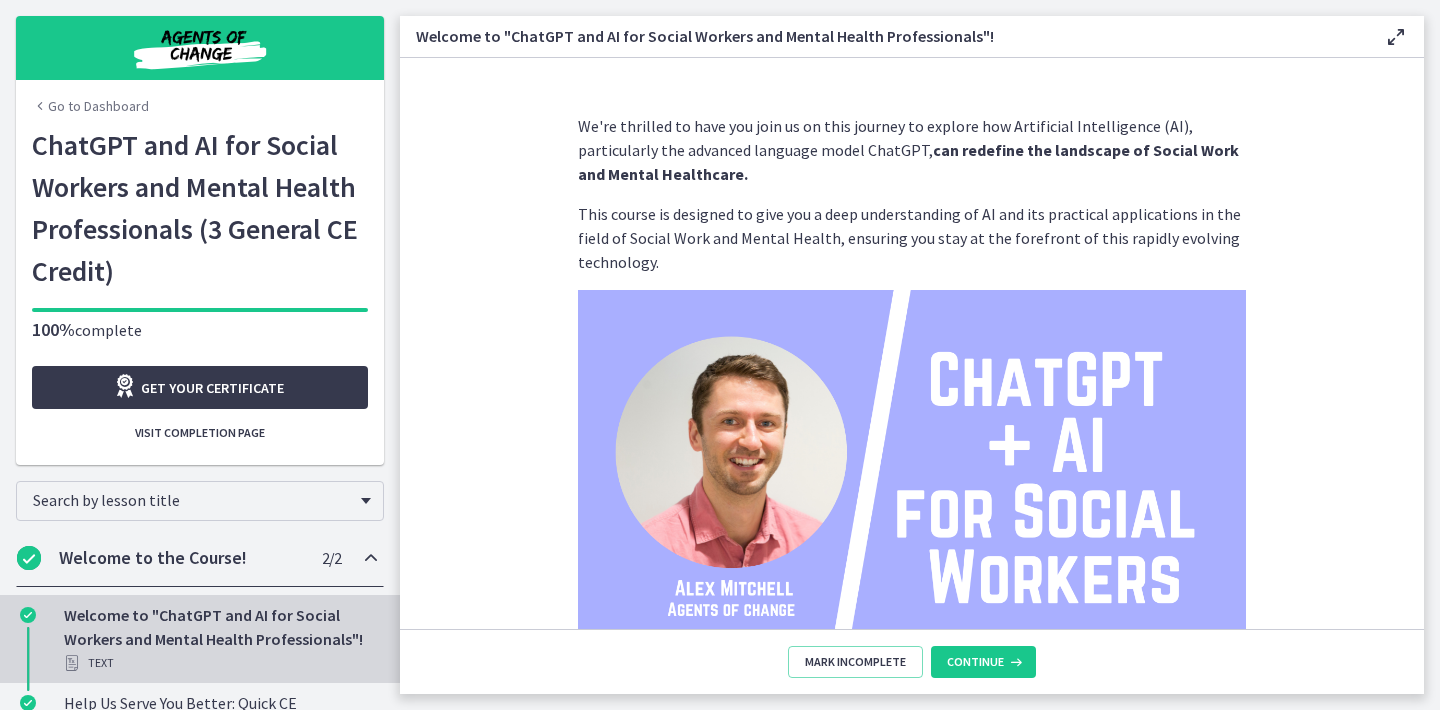 click on "We're thrilled to have you join us on this journey to explore how Artificial Intelligence (AI), particularly the advanced language model ChatGPT,  can redefine the landscape of Social Work and Mental Healthcare." at bounding box center [912, 150] 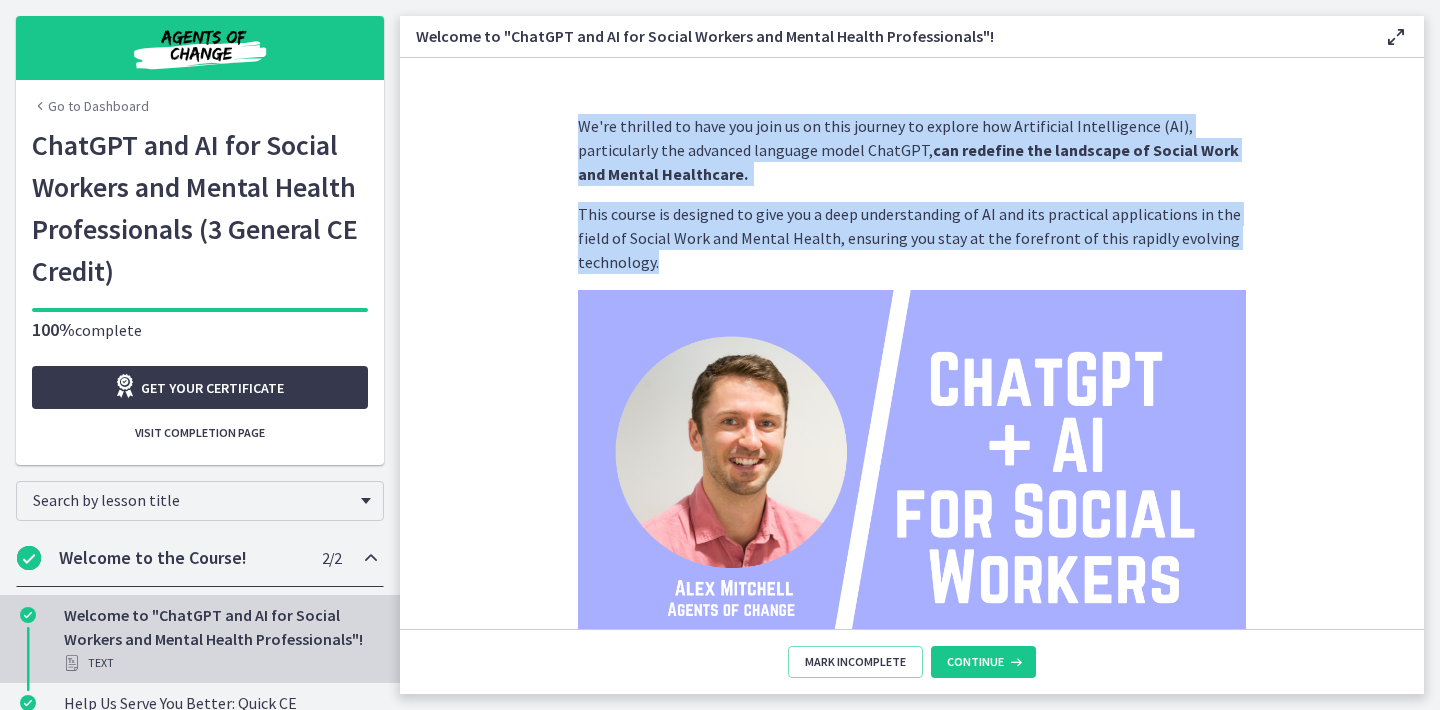 drag, startPoint x: 577, startPoint y: 129, endPoint x: 698, endPoint y: 265, distance: 182.0357 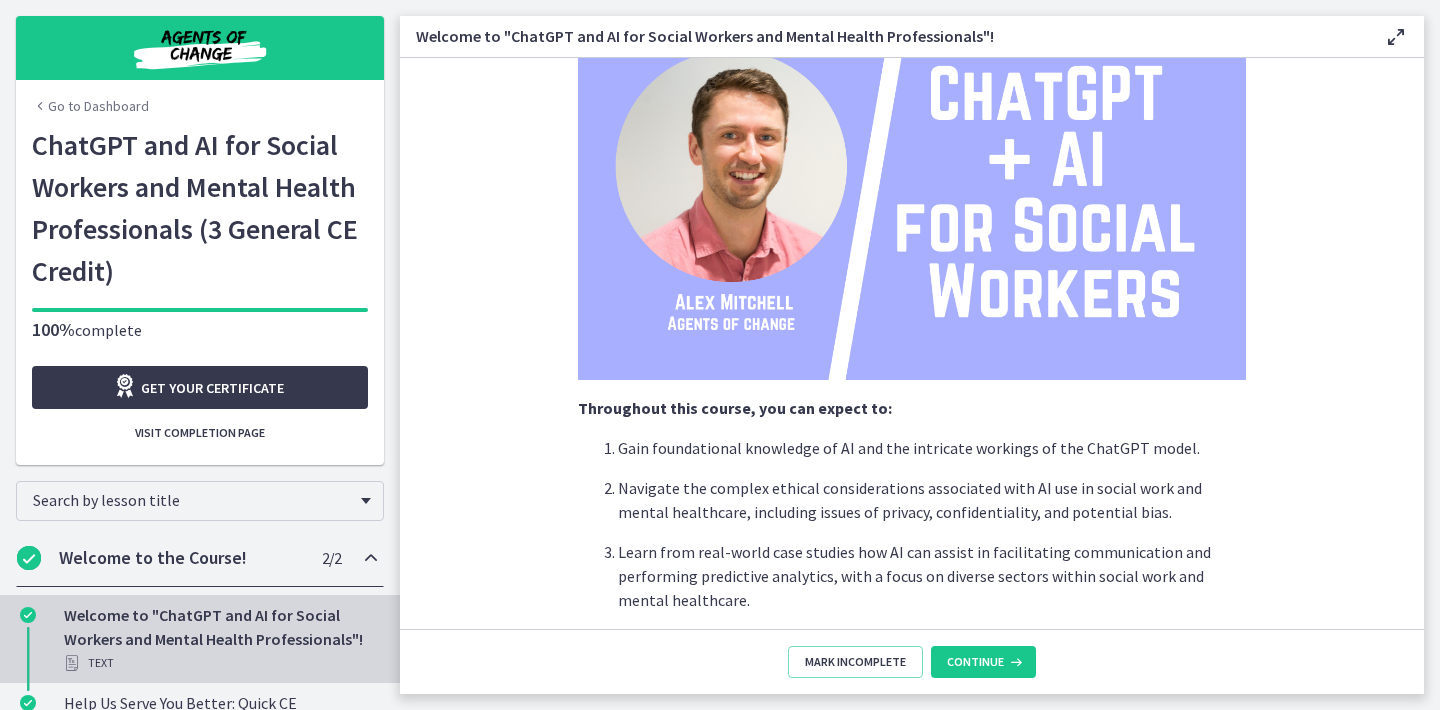 scroll, scrollTop: 337, scrollLeft: 0, axis: vertical 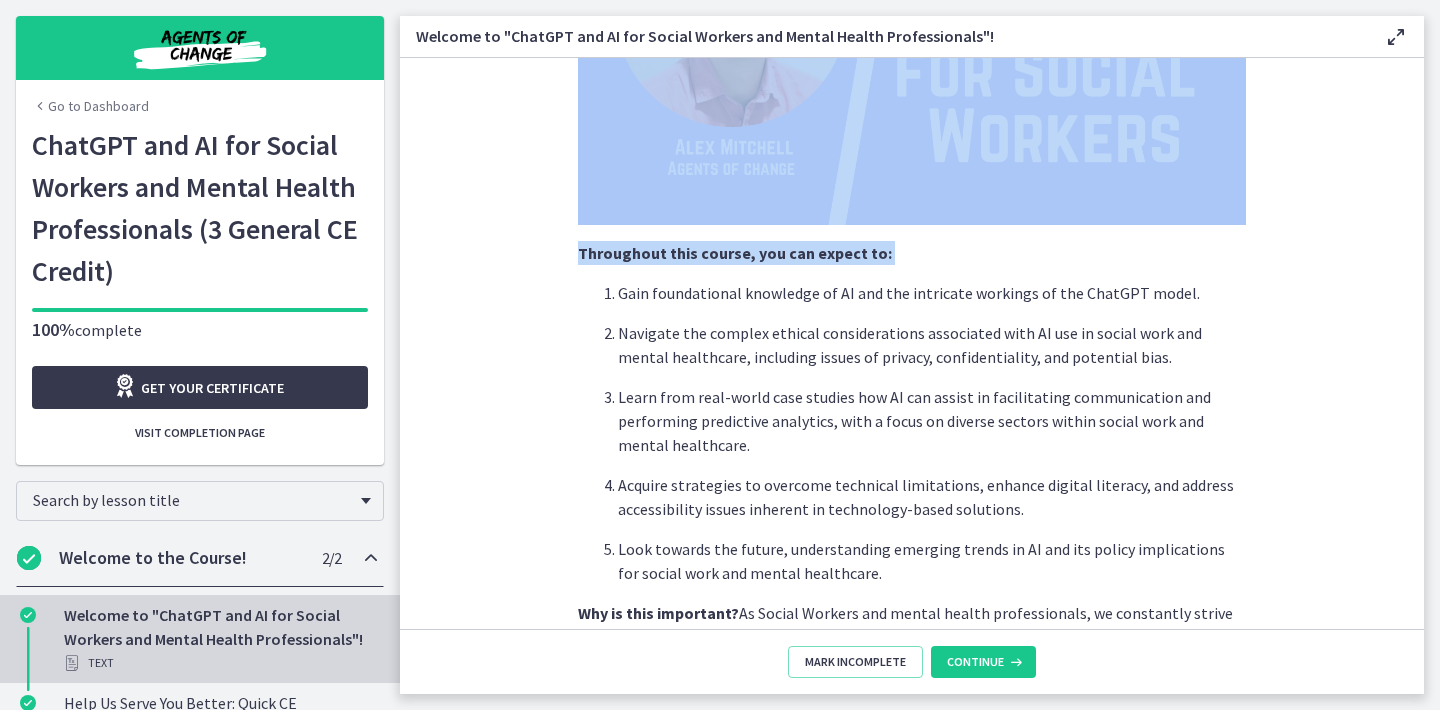drag, startPoint x: 570, startPoint y: 248, endPoint x: 620, endPoint y: 283, distance: 61.03278 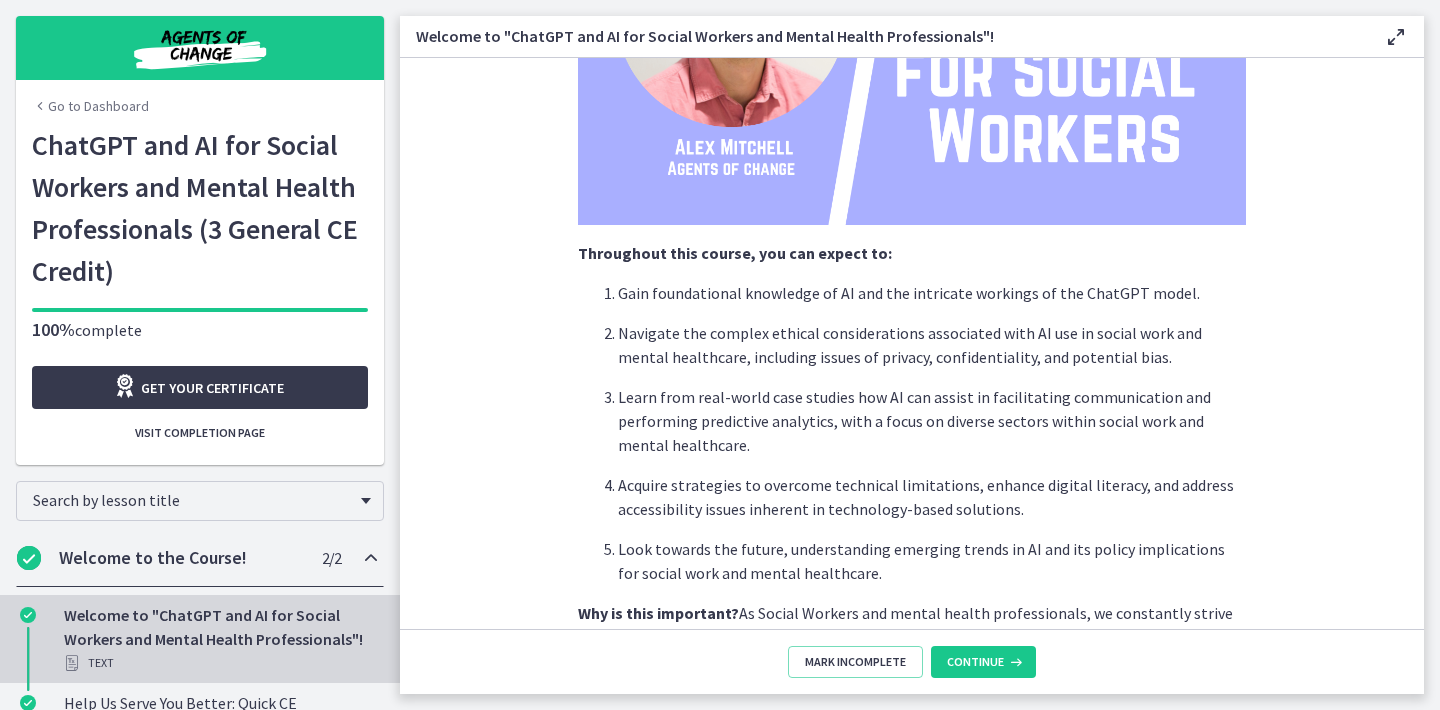 click on "Navigate the complex ethical considerations associated with AI use in social work and mental healthcare, including issues of privacy, confidentiality, and potential bias." at bounding box center [932, 345] 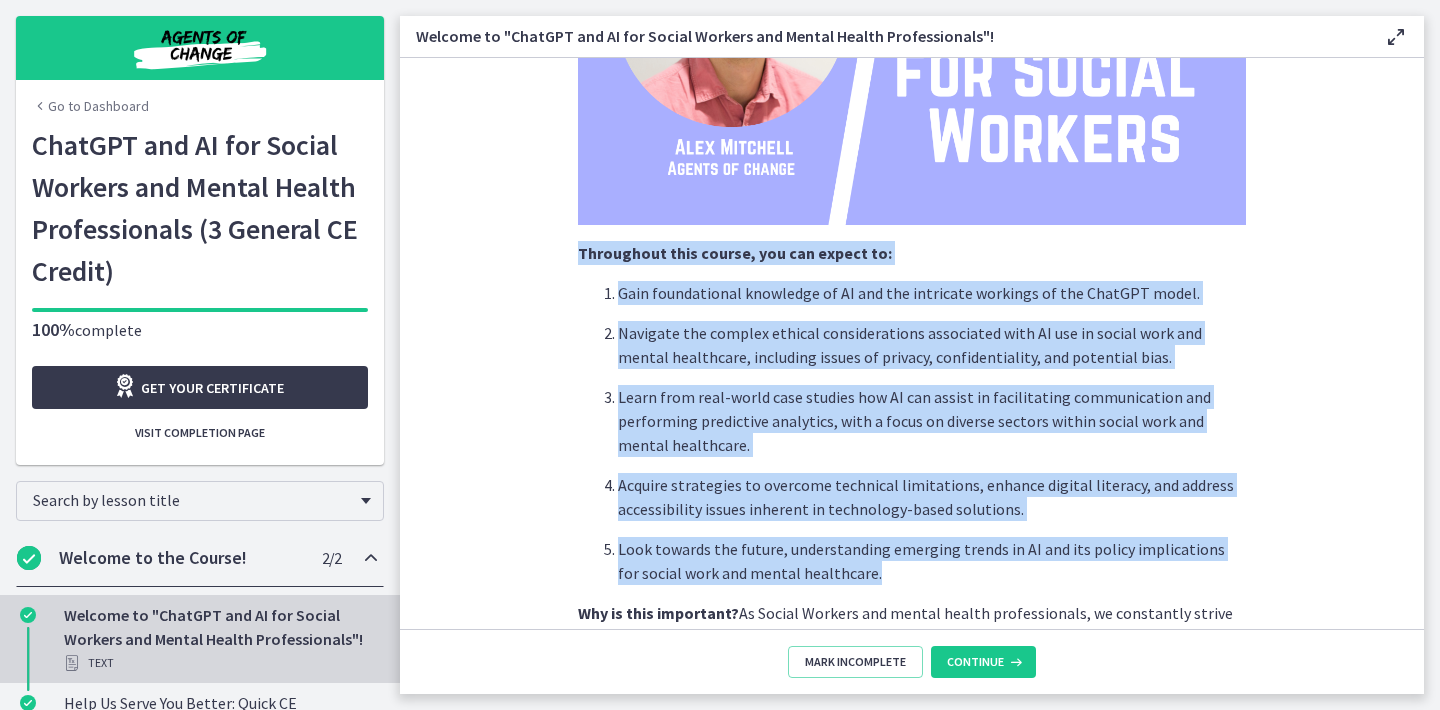 drag, startPoint x: 579, startPoint y: 239, endPoint x: 894, endPoint y: 567, distance: 454.76257 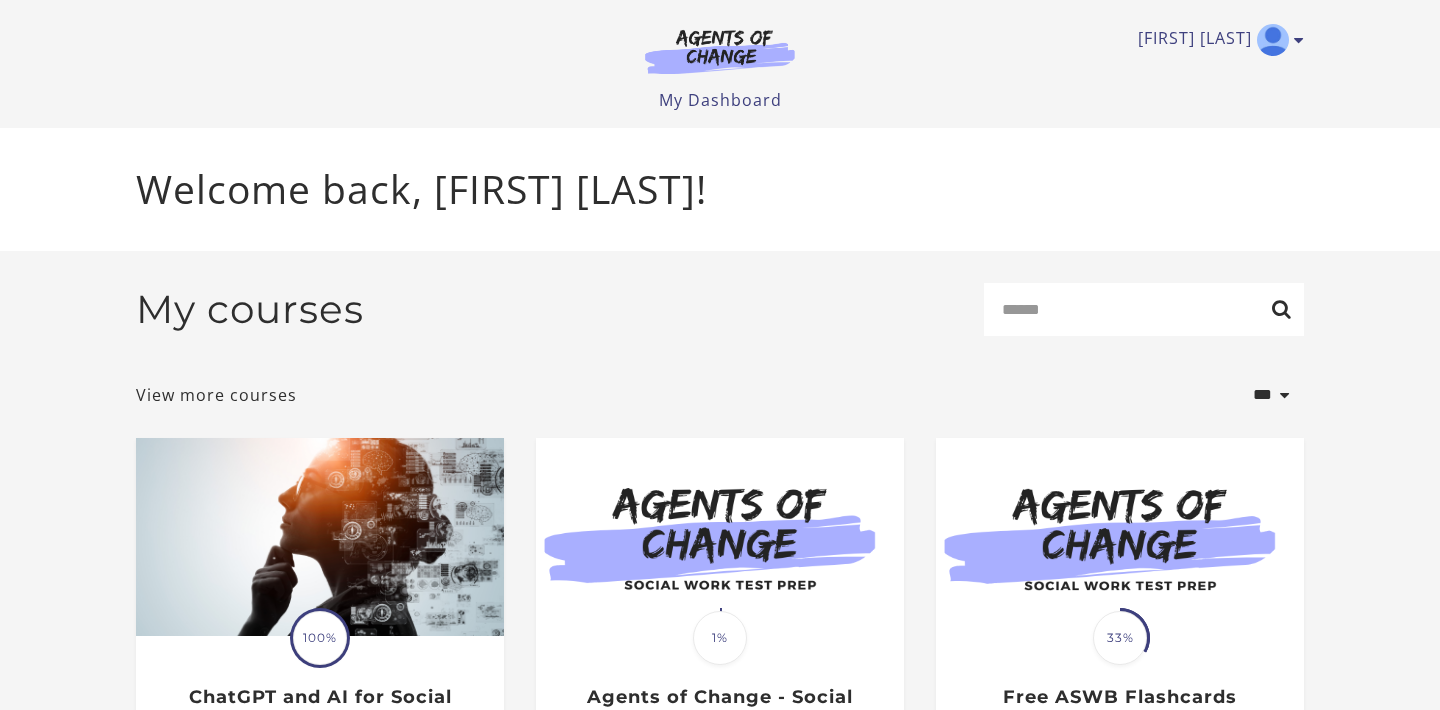 scroll, scrollTop: 0, scrollLeft: 0, axis: both 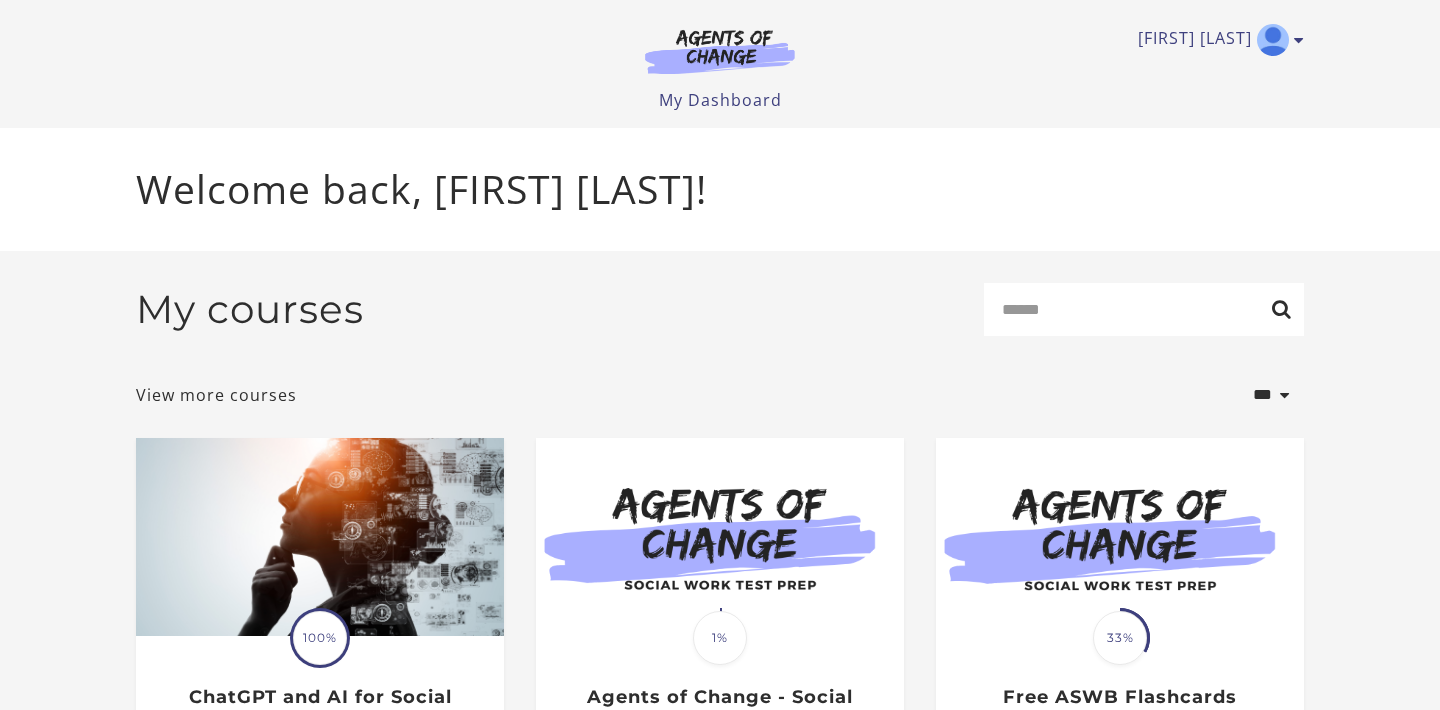 click at bounding box center (720, 51) 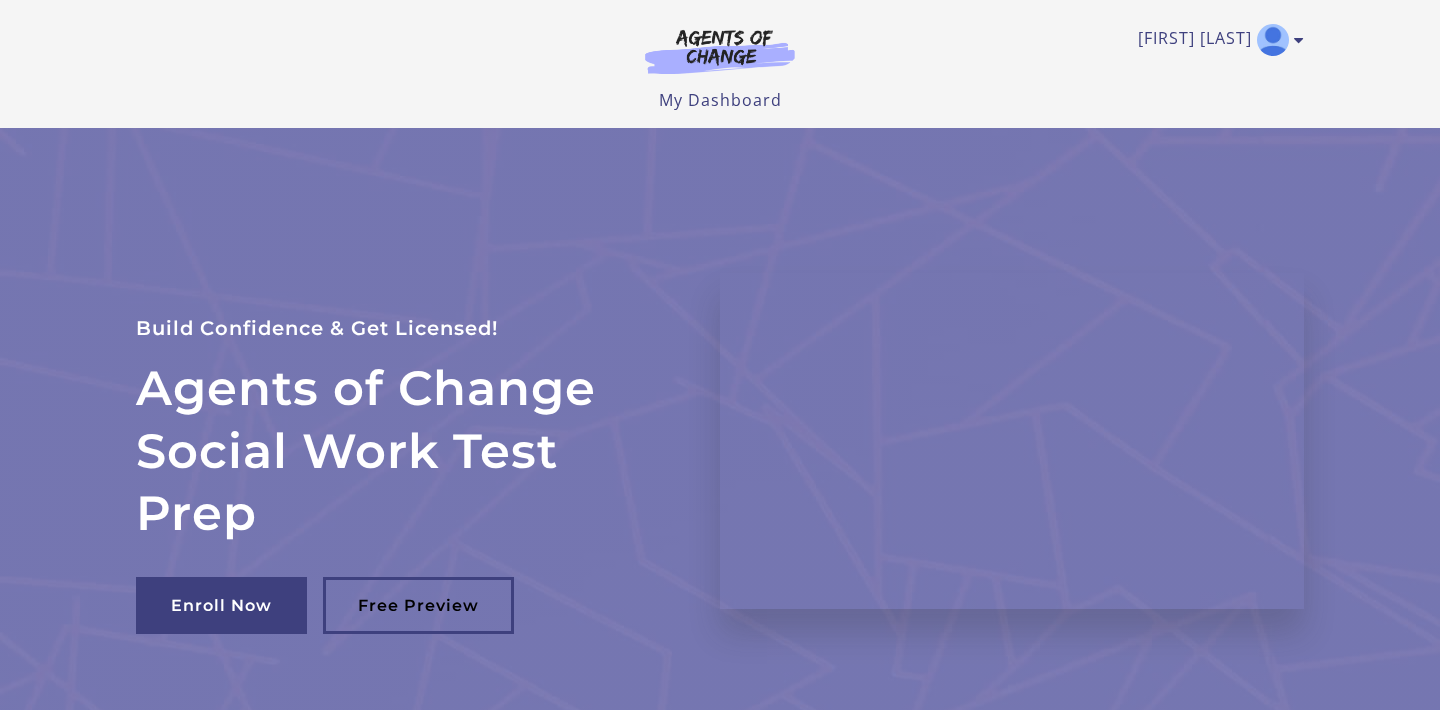 scroll, scrollTop: 0, scrollLeft: 0, axis: both 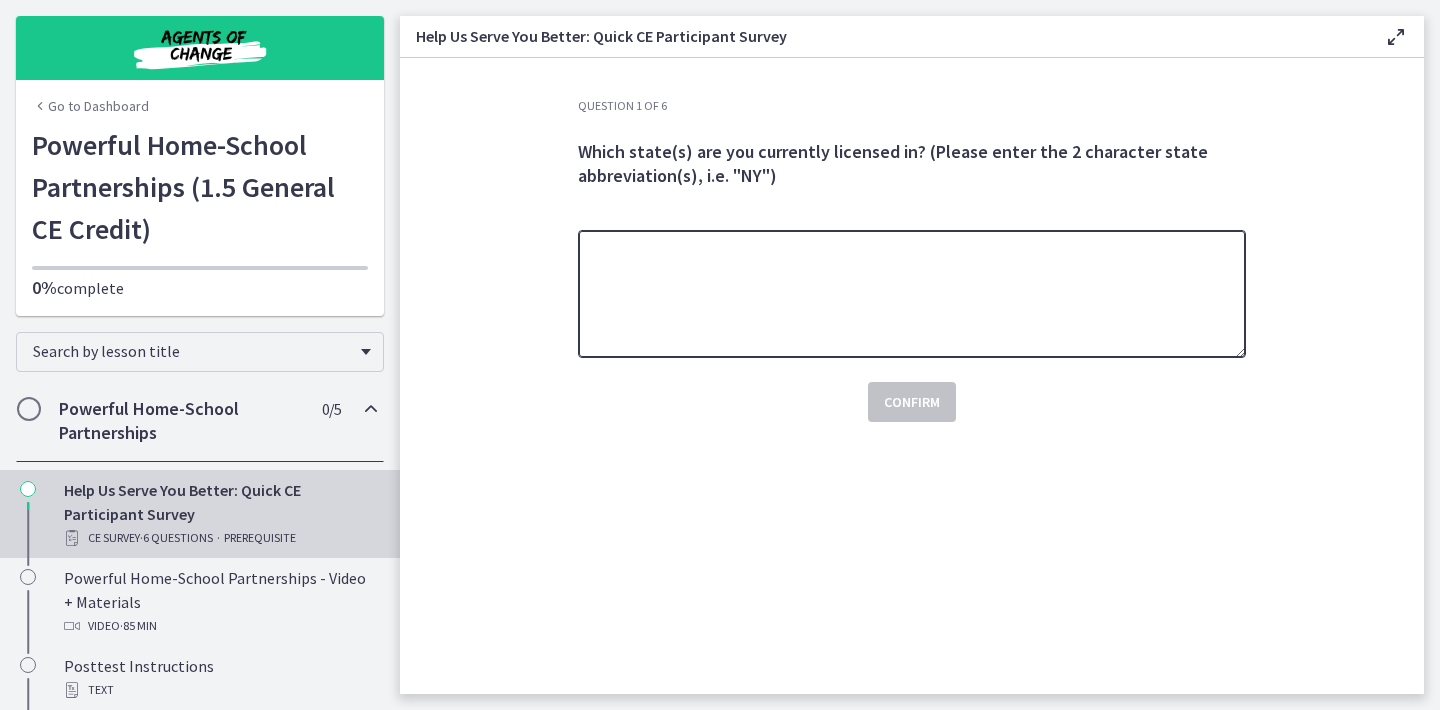 click at bounding box center [912, 294] 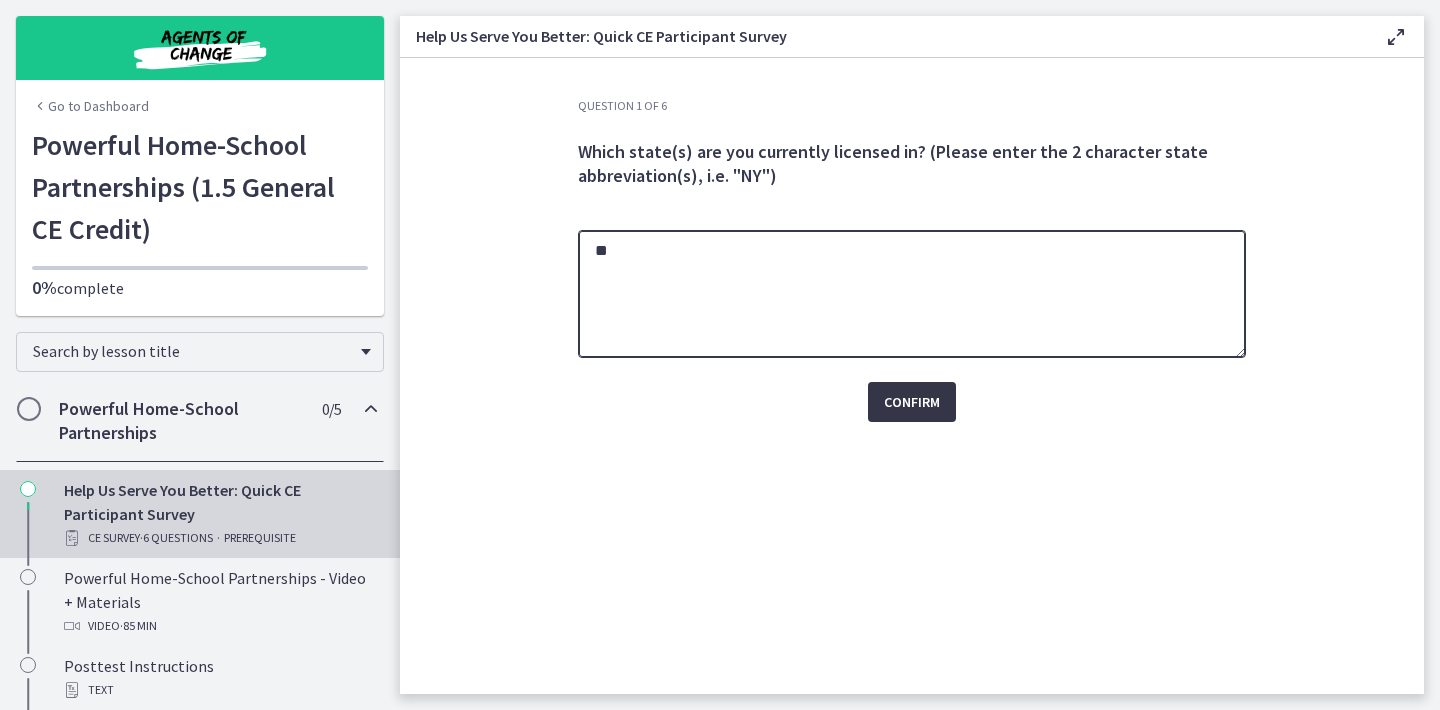 type on "**" 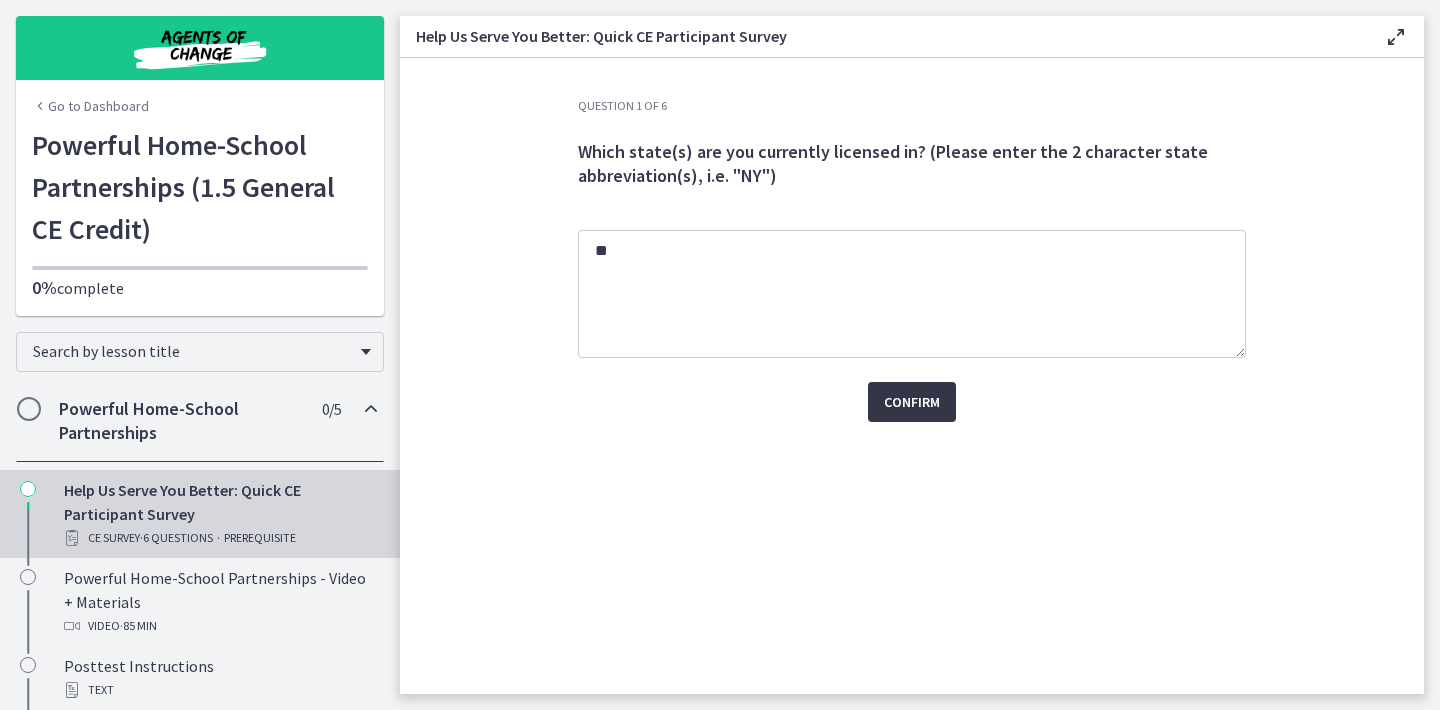 click on "Confirm" at bounding box center (912, 402) 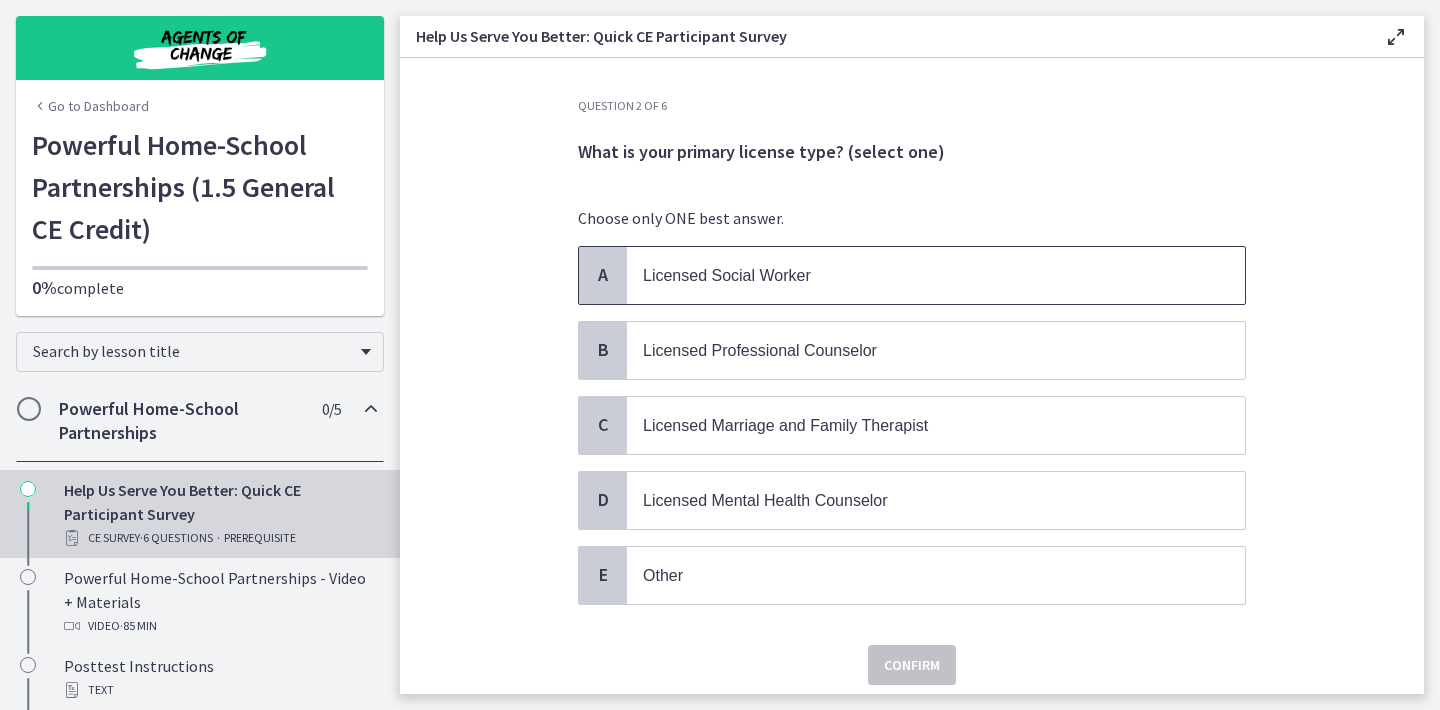 click on "A
Licensed Social Worker" at bounding box center [912, 275] 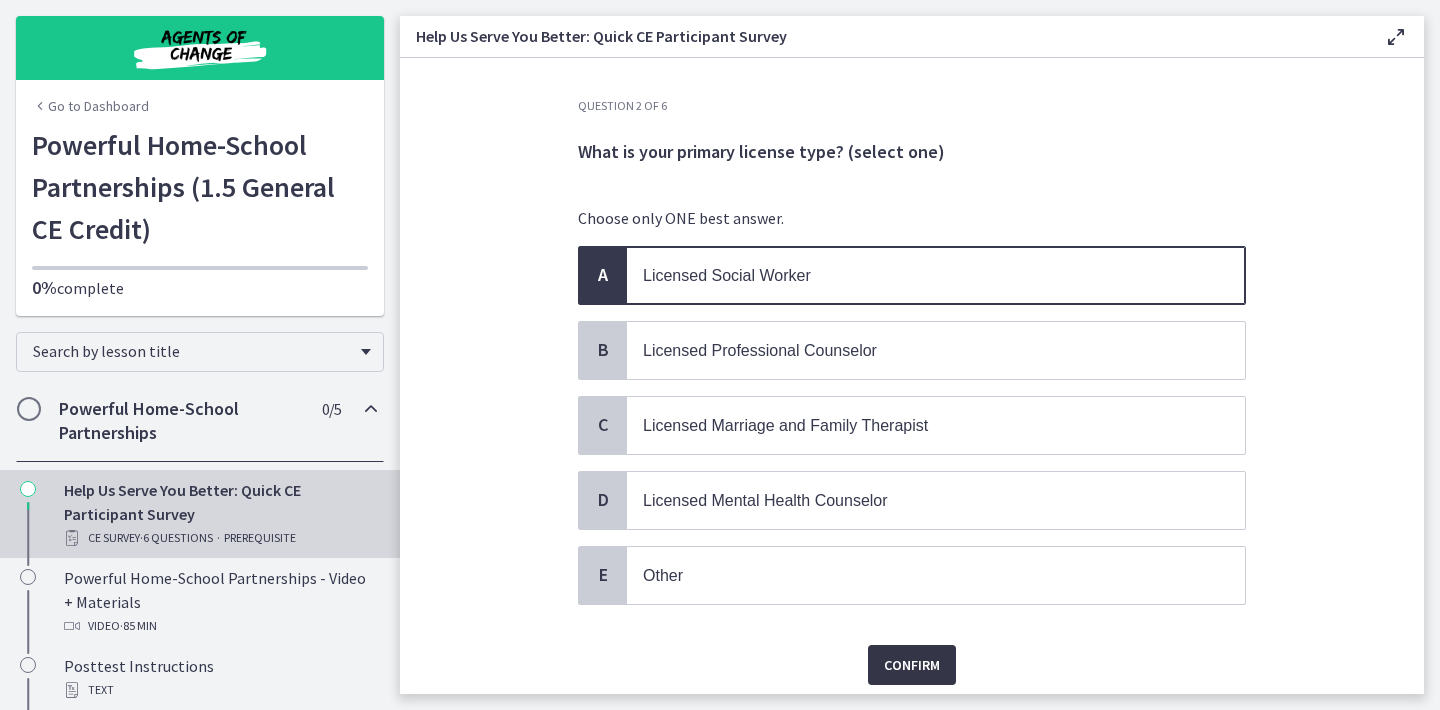 click on "Confirm" at bounding box center [912, 665] 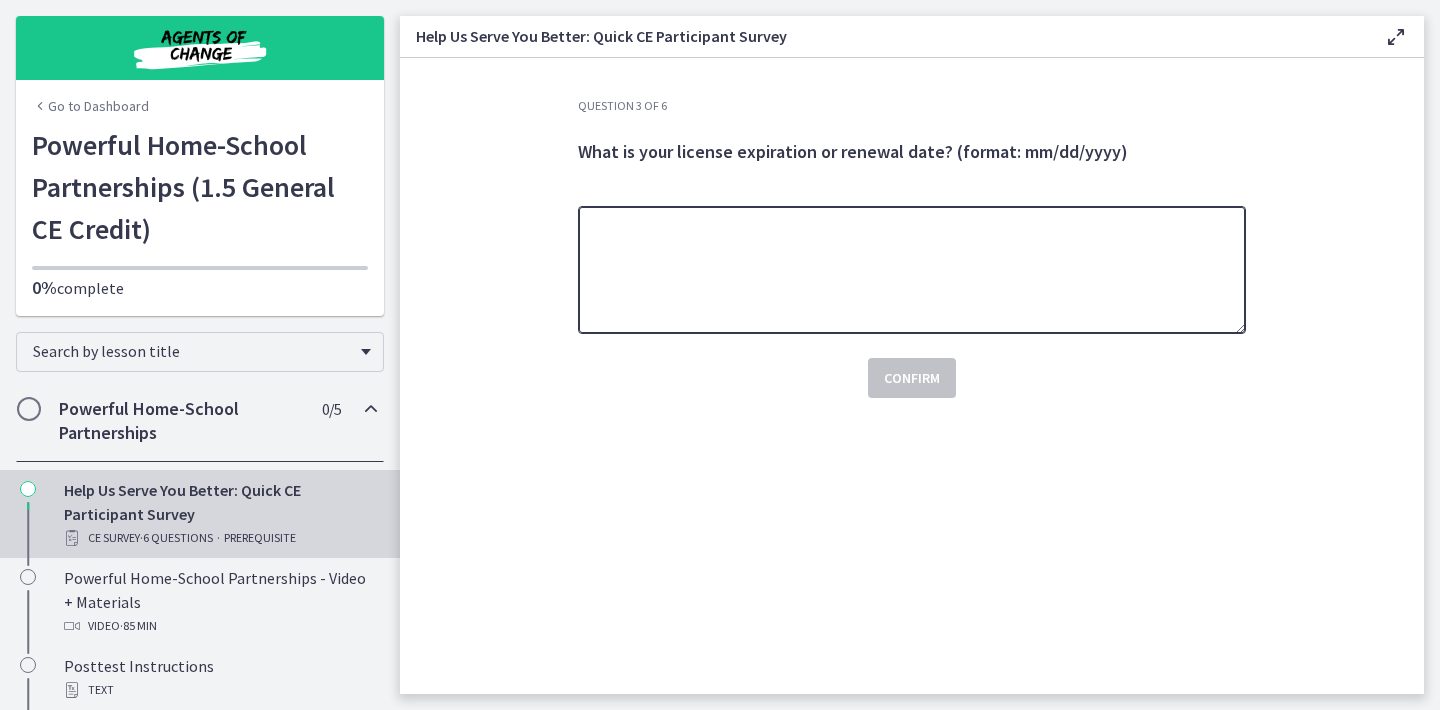 click at bounding box center [912, 270] 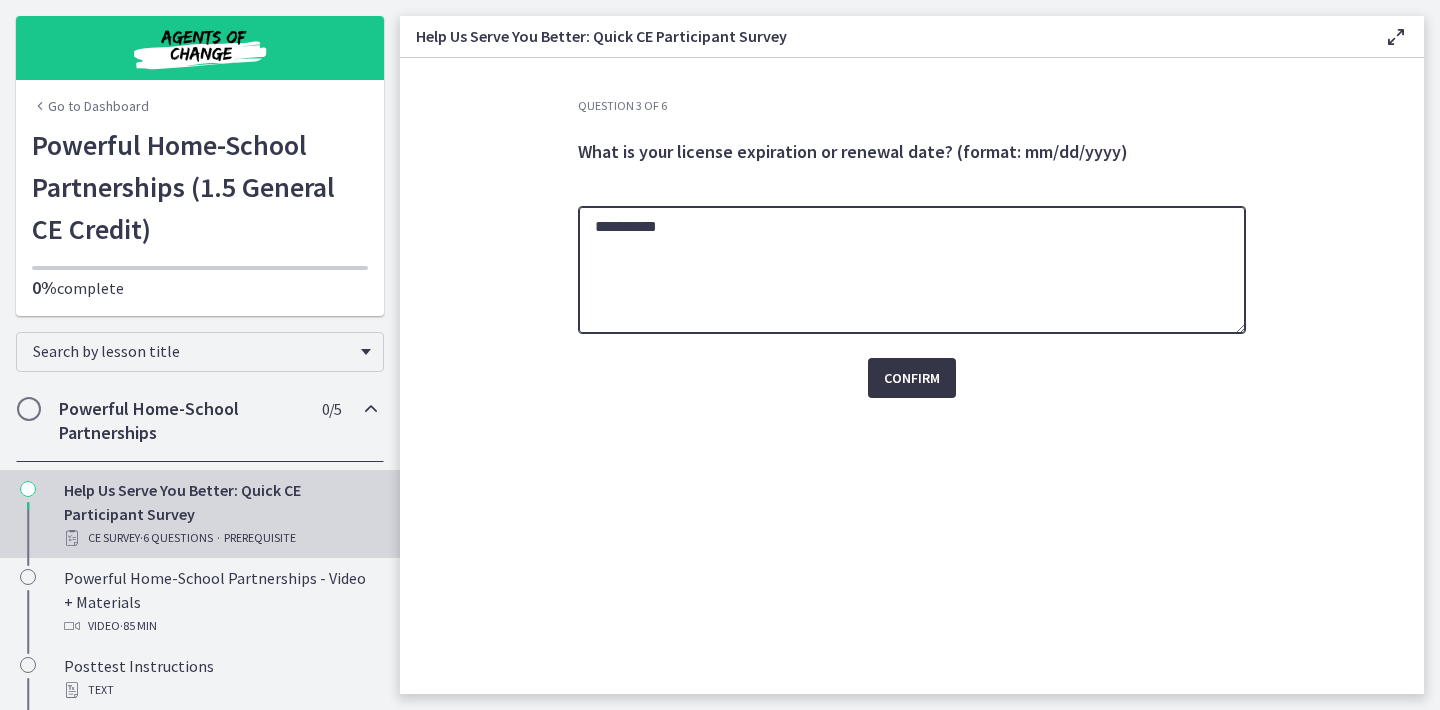 type on "**********" 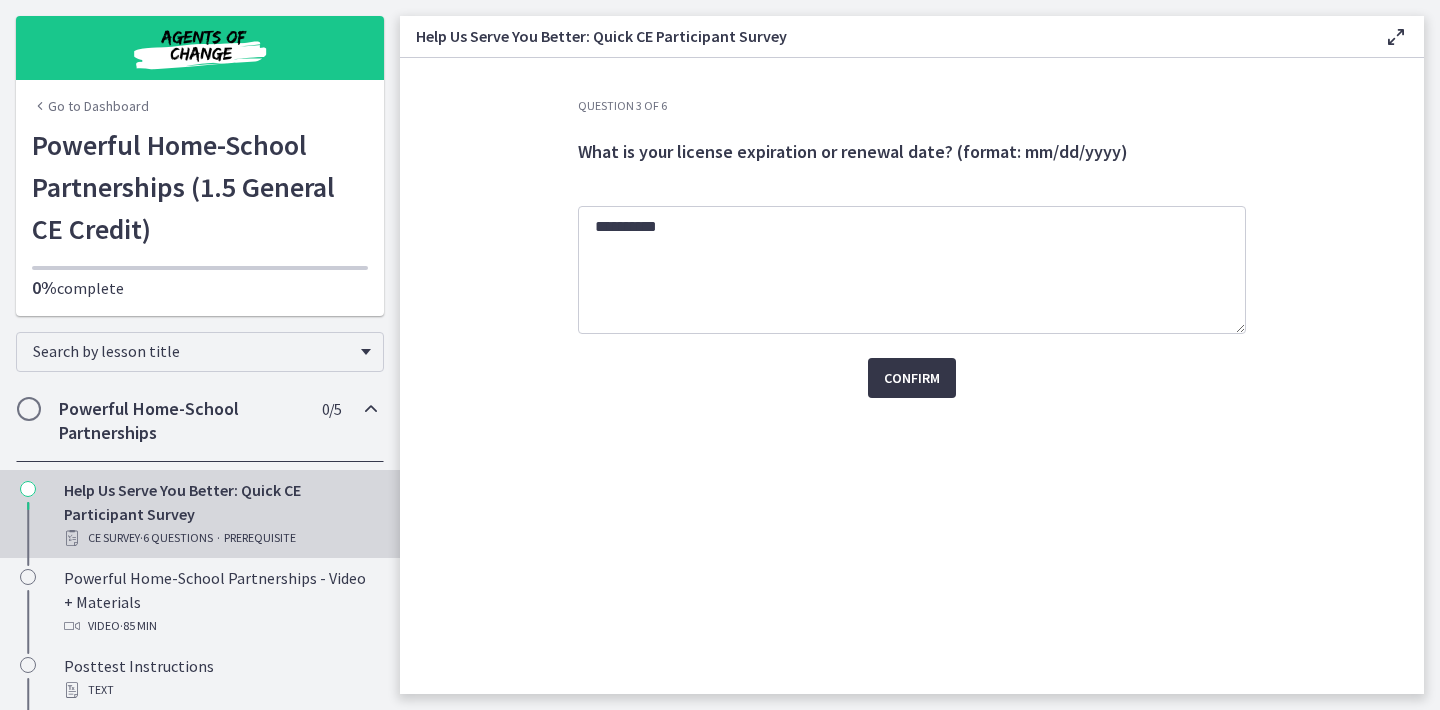 click on "Confirm" at bounding box center [912, 378] 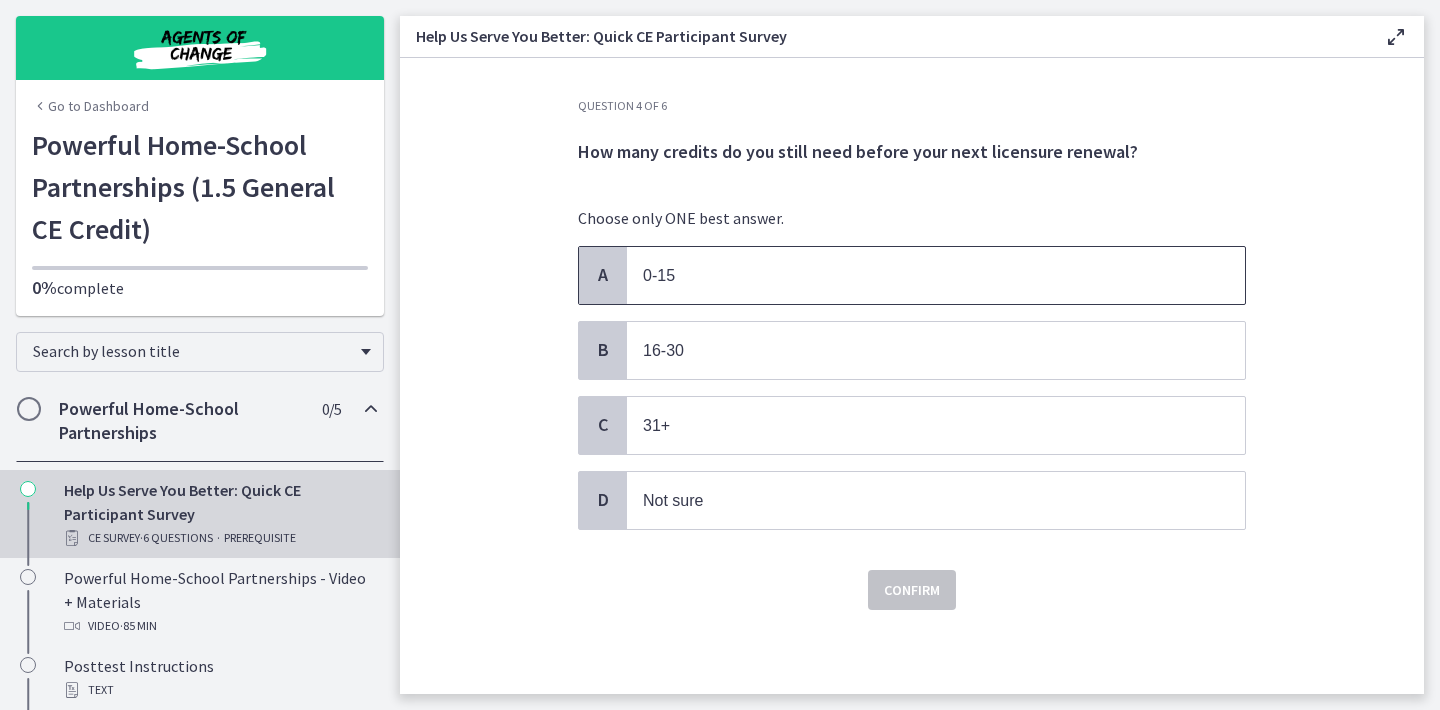 click on "0-15" at bounding box center [936, 275] 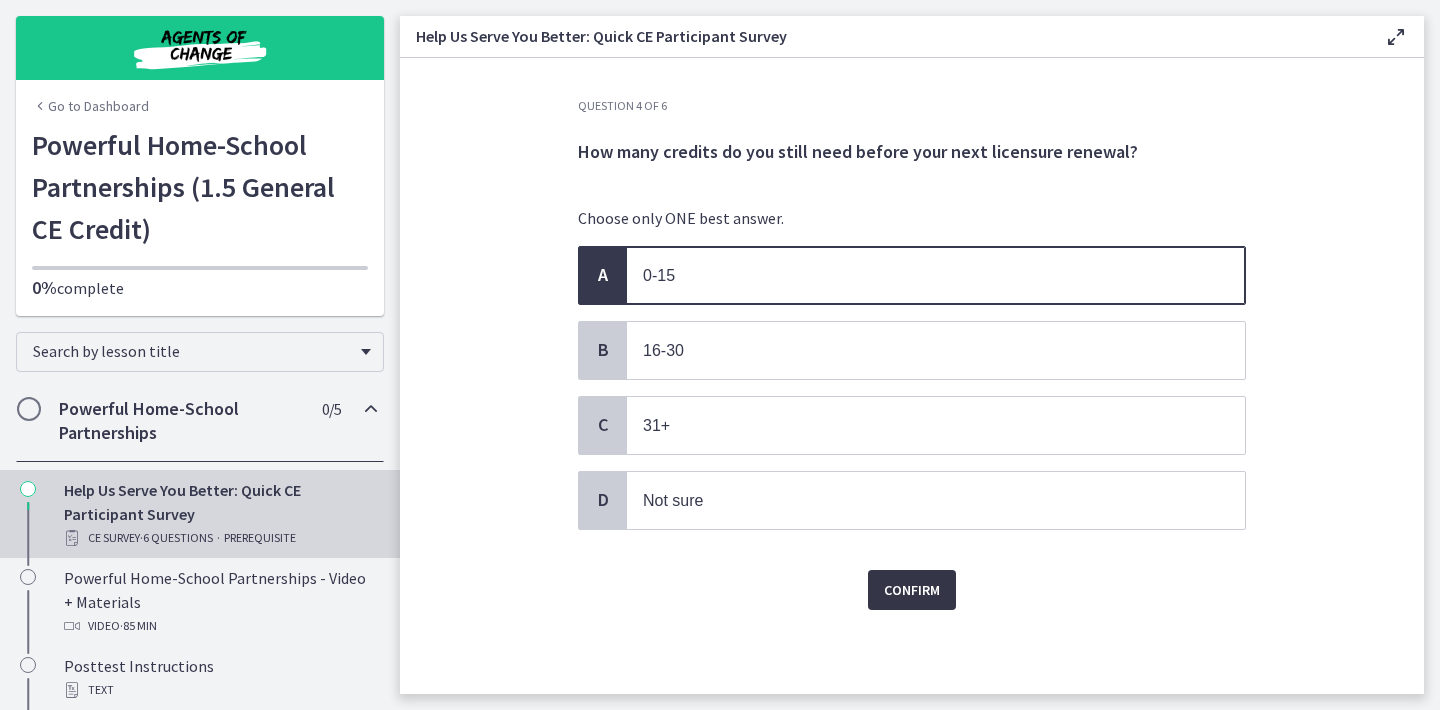 click on "Confirm" at bounding box center (912, 590) 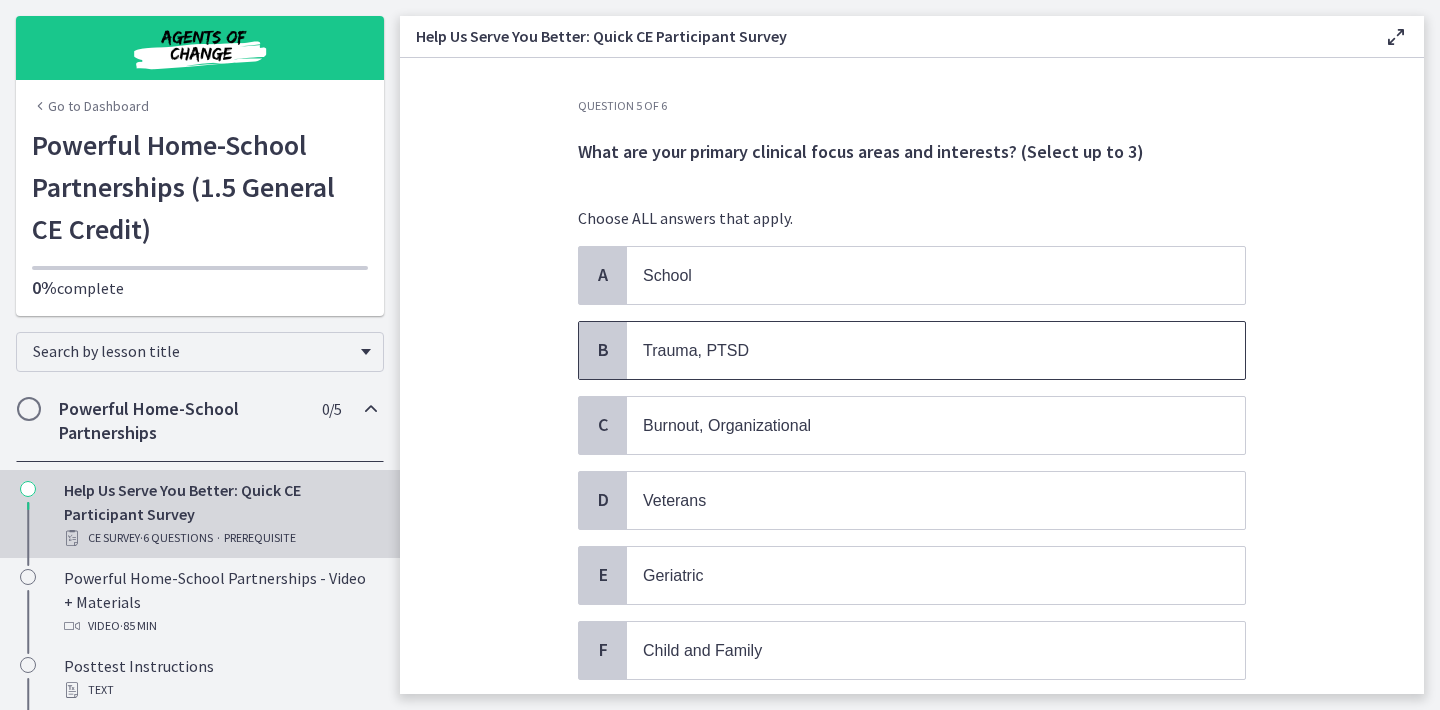 click on "Trauma, PTSD" at bounding box center [936, 350] 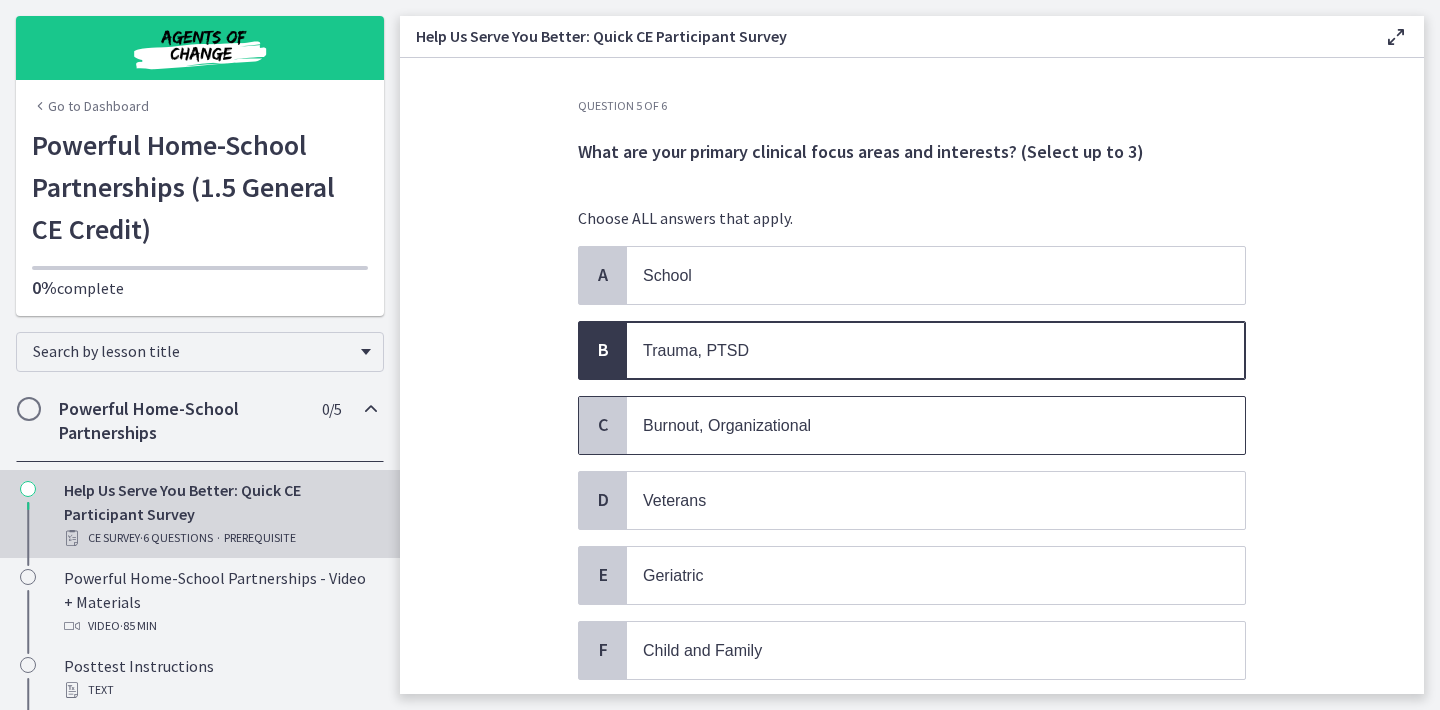 click on "Burnout, Organizational" at bounding box center [916, 425] 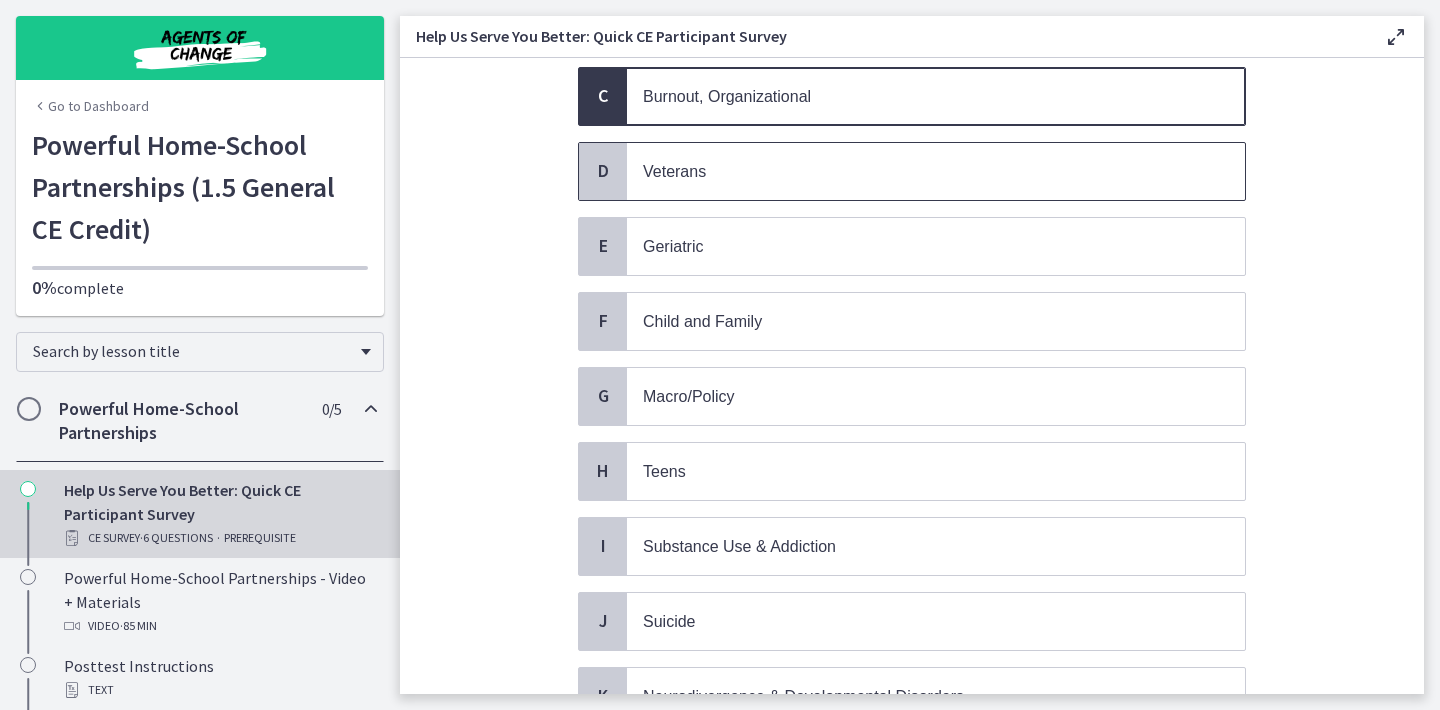 scroll, scrollTop: 354, scrollLeft: 0, axis: vertical 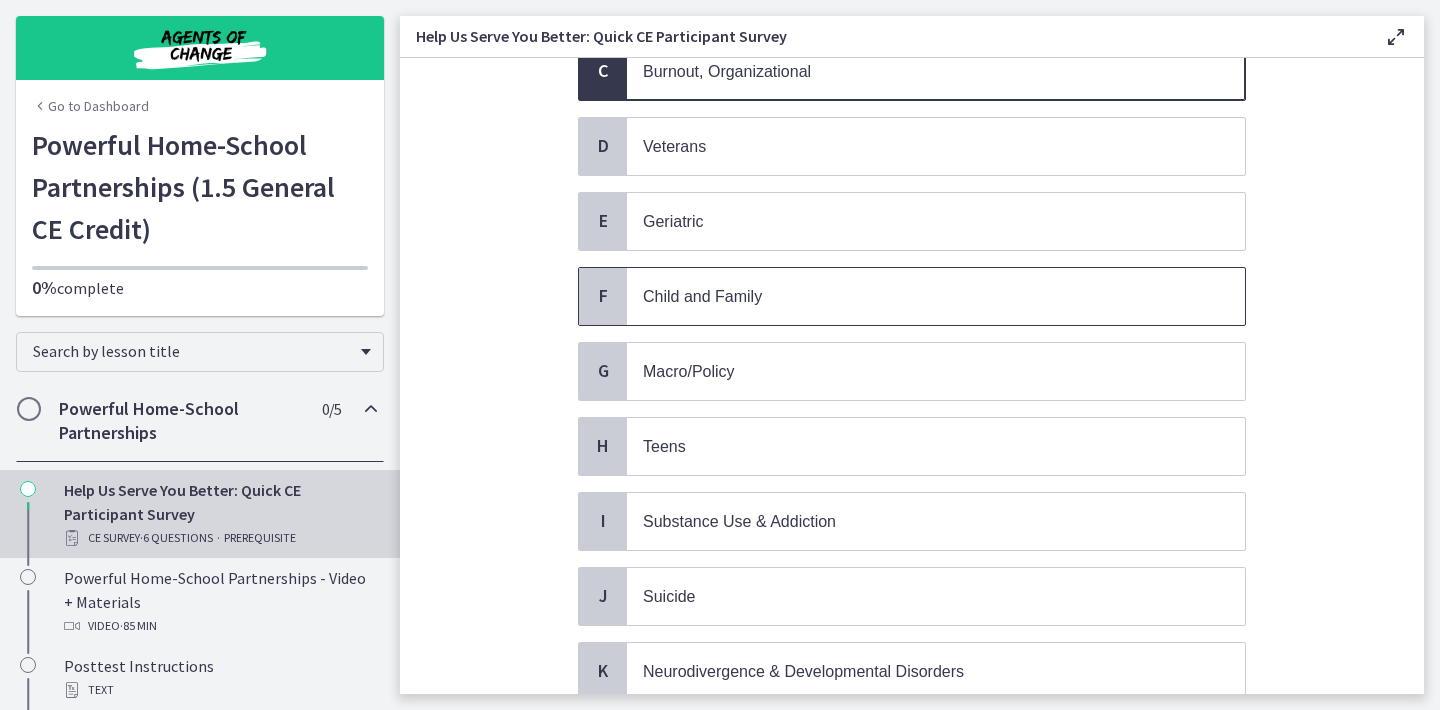 click on "Child and Family" at bounding box center (936, 296) 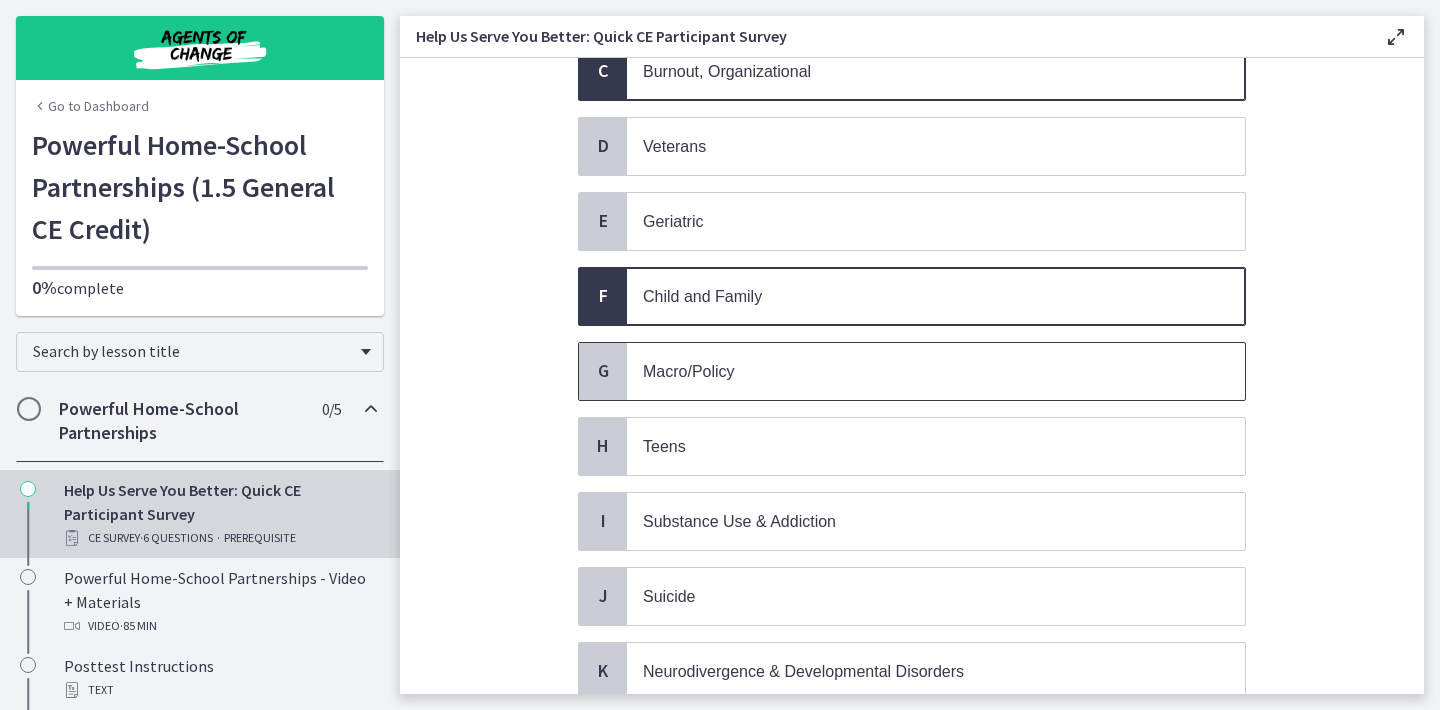click on "Macro/Policy" at bounding box center [936, 371] 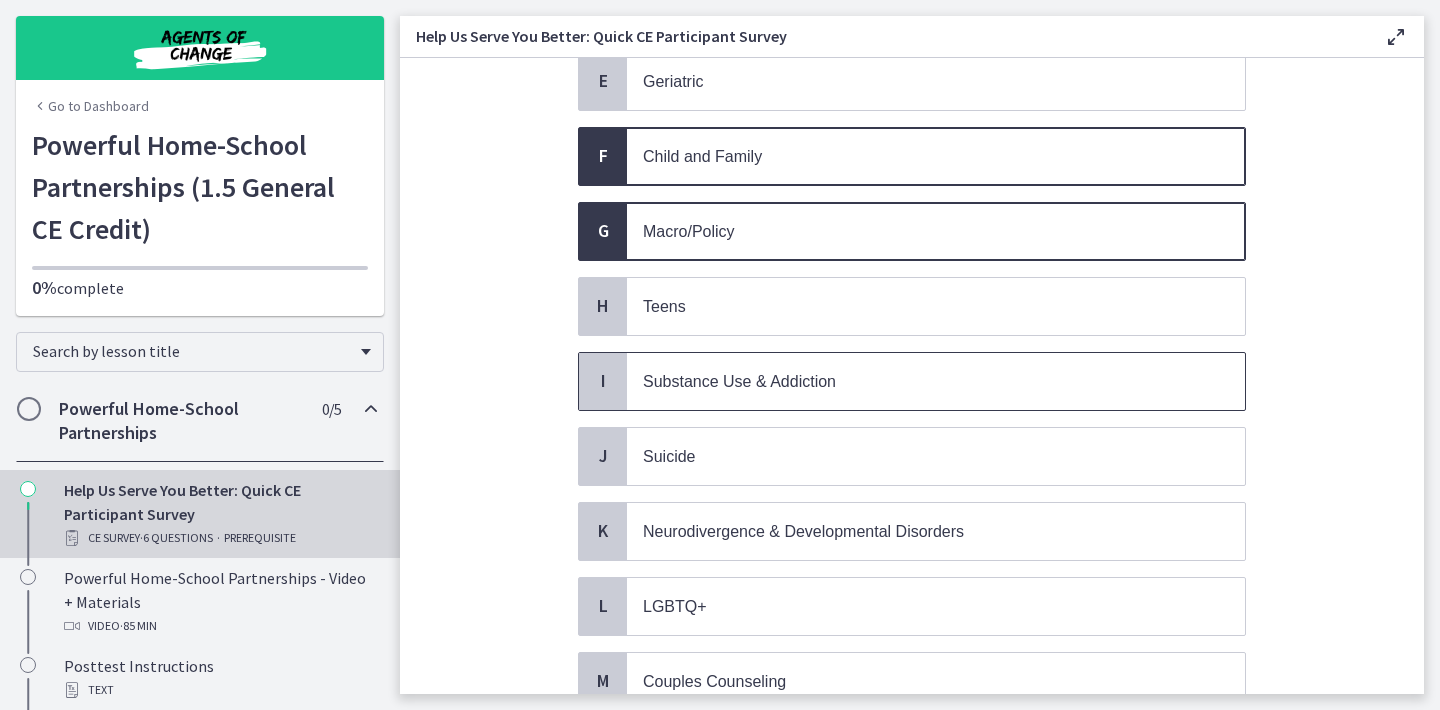 scroll, scrollTop: 492, scrollLeft: 0, axis: vertical 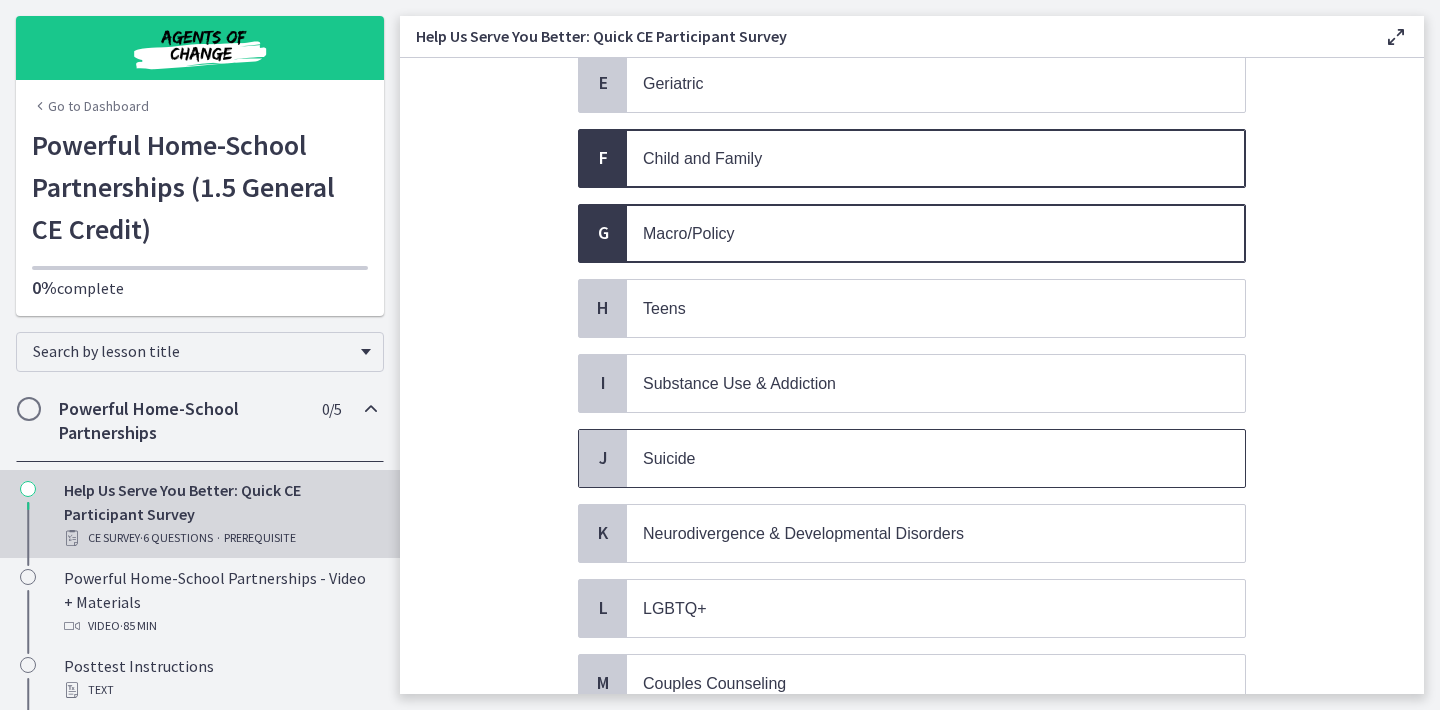 click on "Suicide" at bounding box center (916, 458) 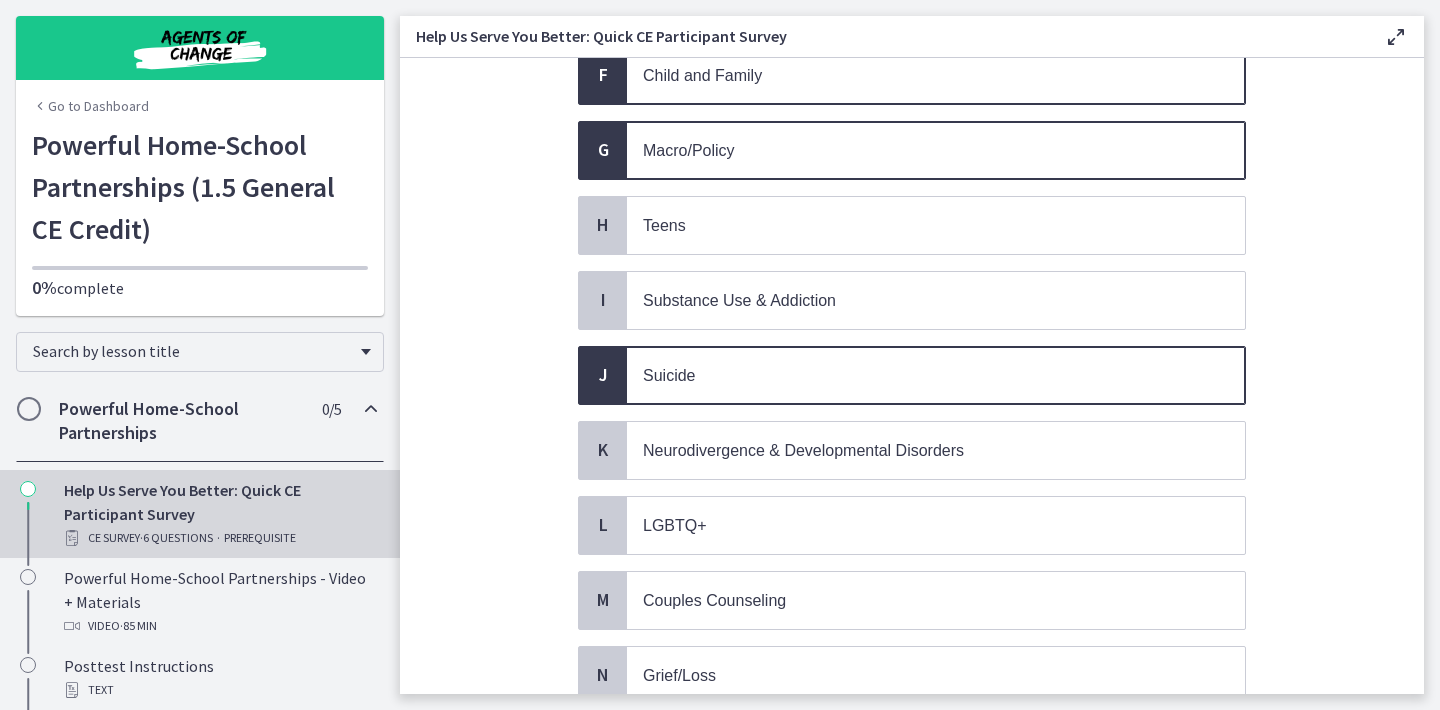 scroll, scrollTop: 657, scrollLeft: 0, axis: vertical 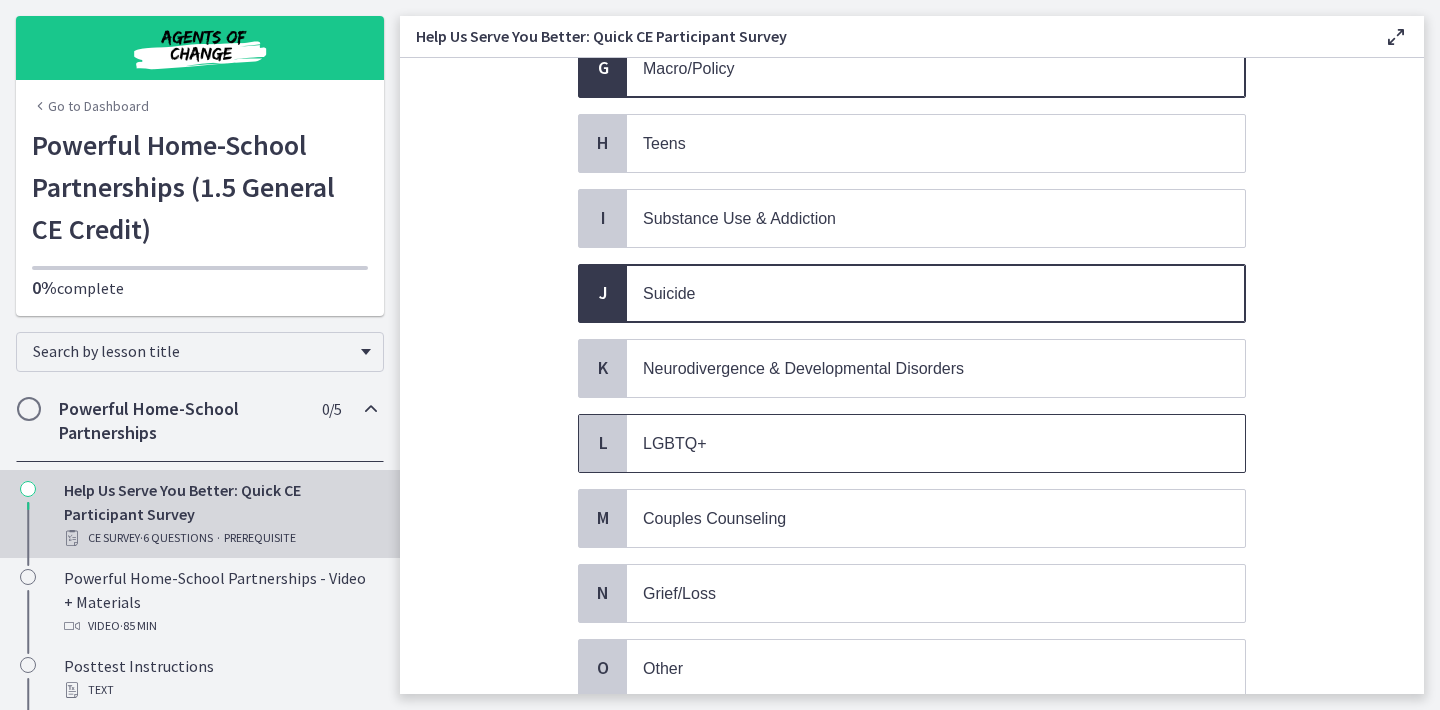 click on "LGBTQ+" at bounding box center (916, 443) 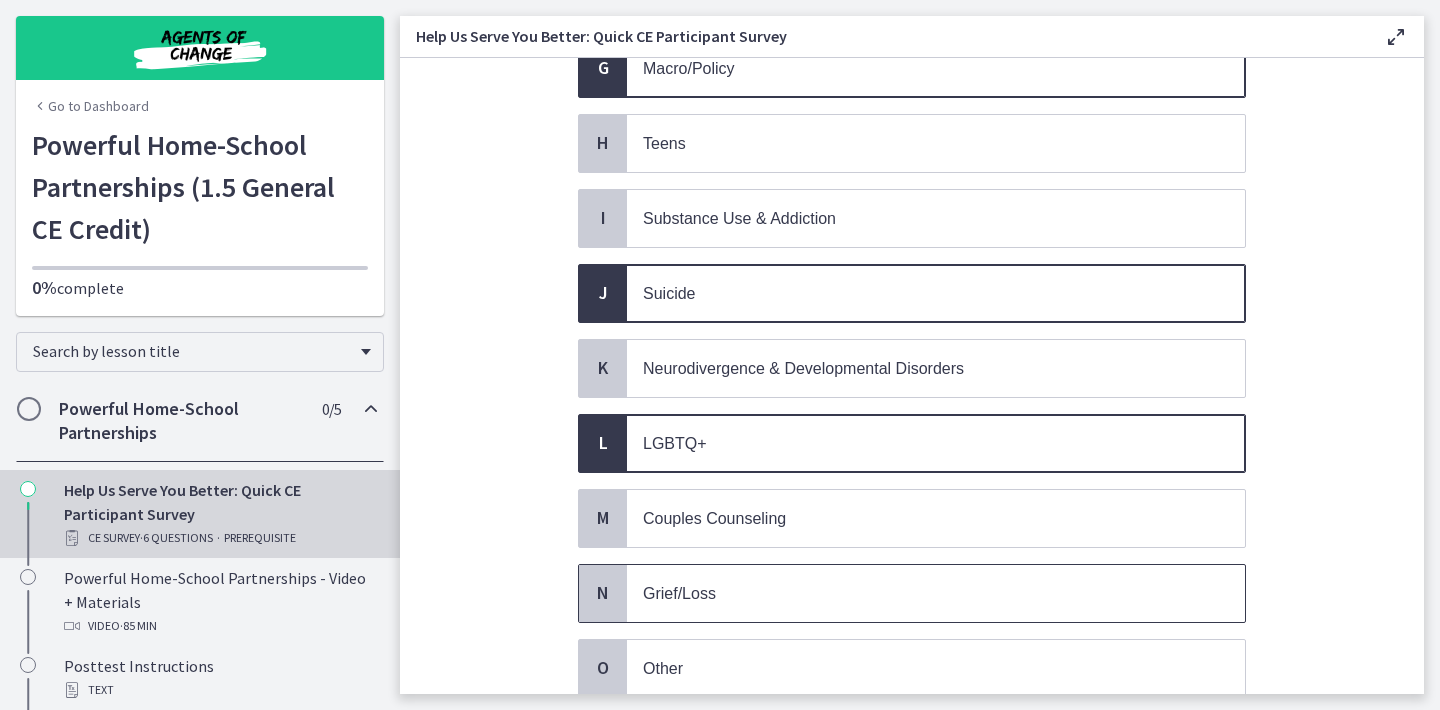 scroll, scrollTop: 722, scrollLeft: 0, axis: vertical 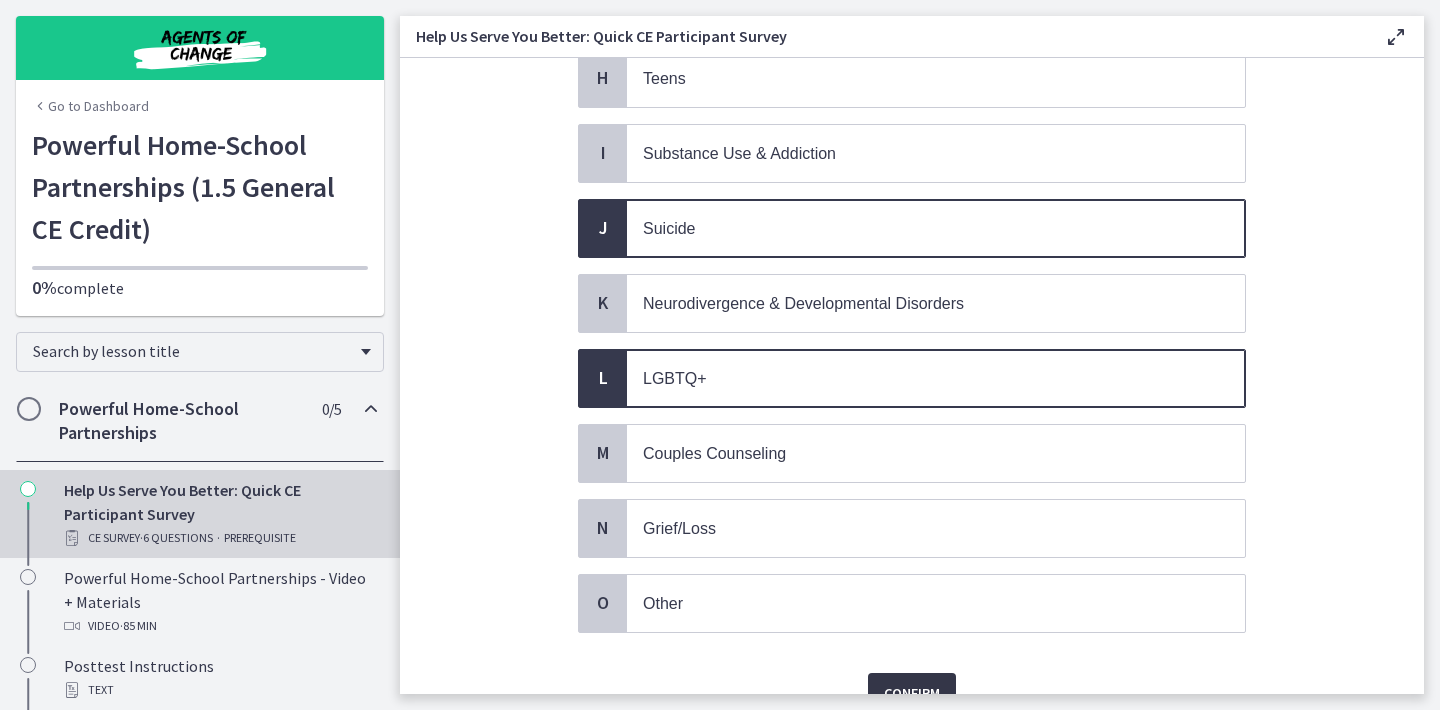click on "Confirm" at bounding box center (912, 693) 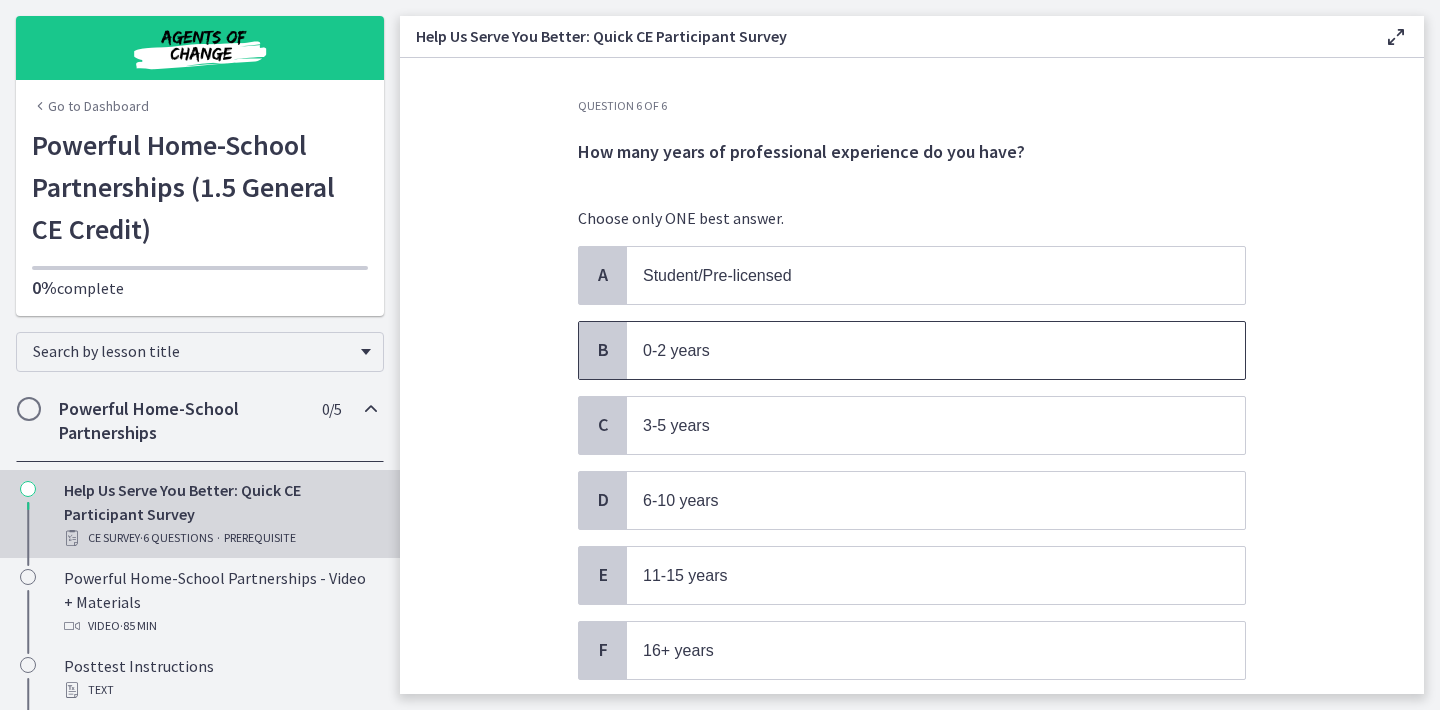 click on "0-2 years" at bounding box center [916, 350] 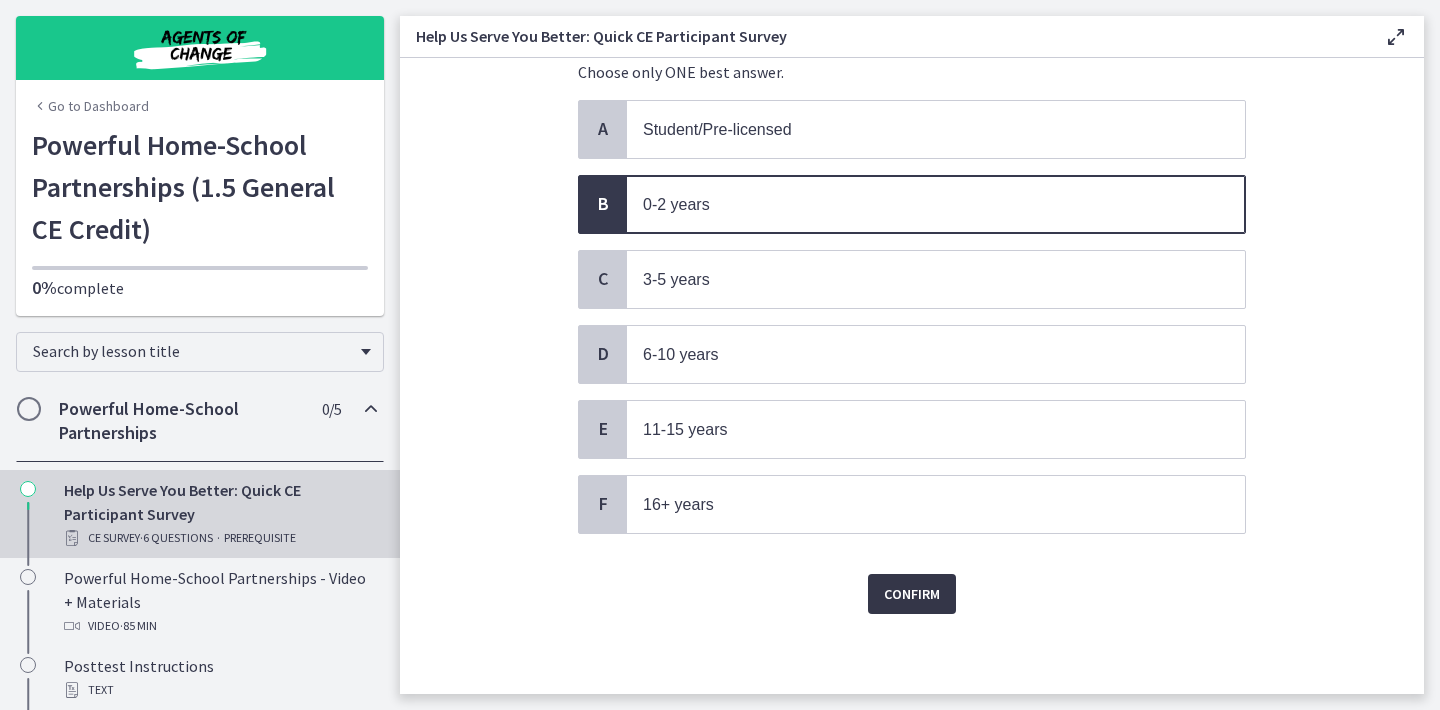 scroll, scrollTop: 146, scrollLeft: 0, axis: vertical 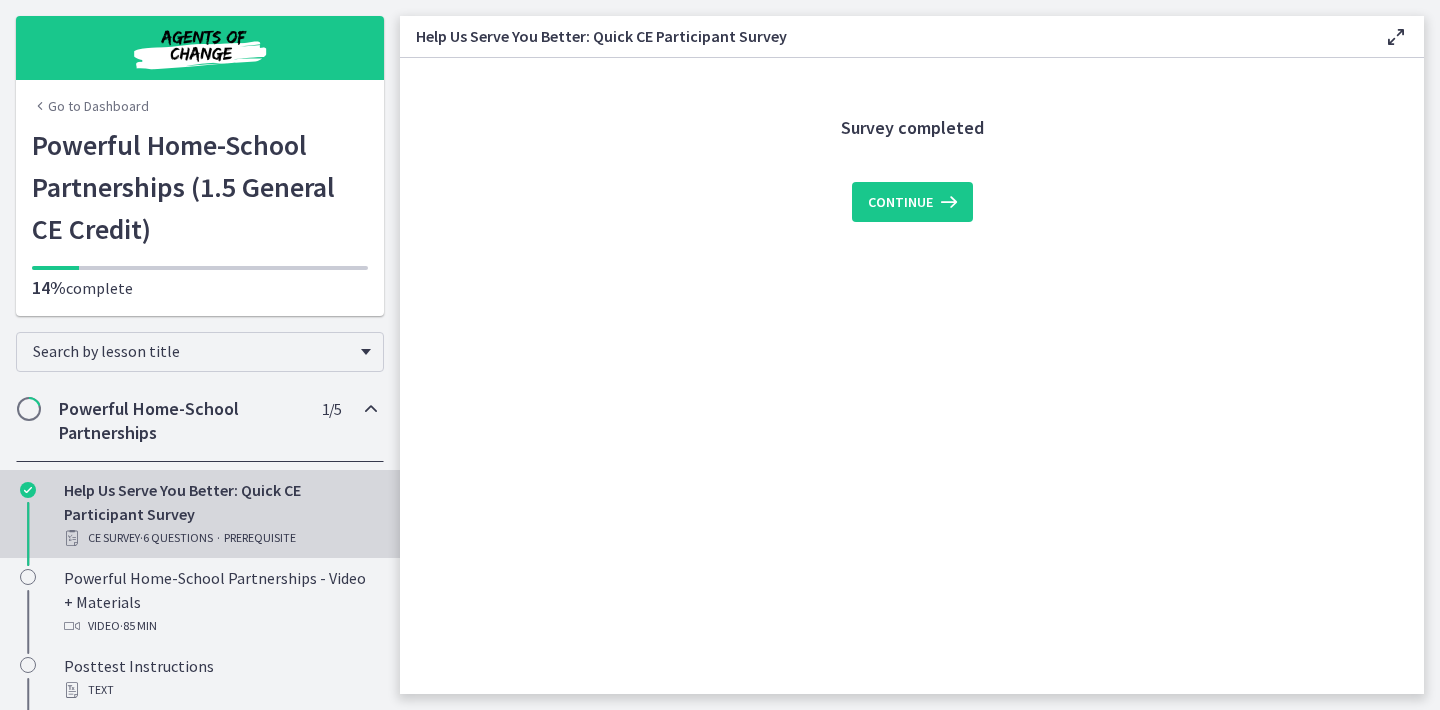 click on "Survey completed
Continue" 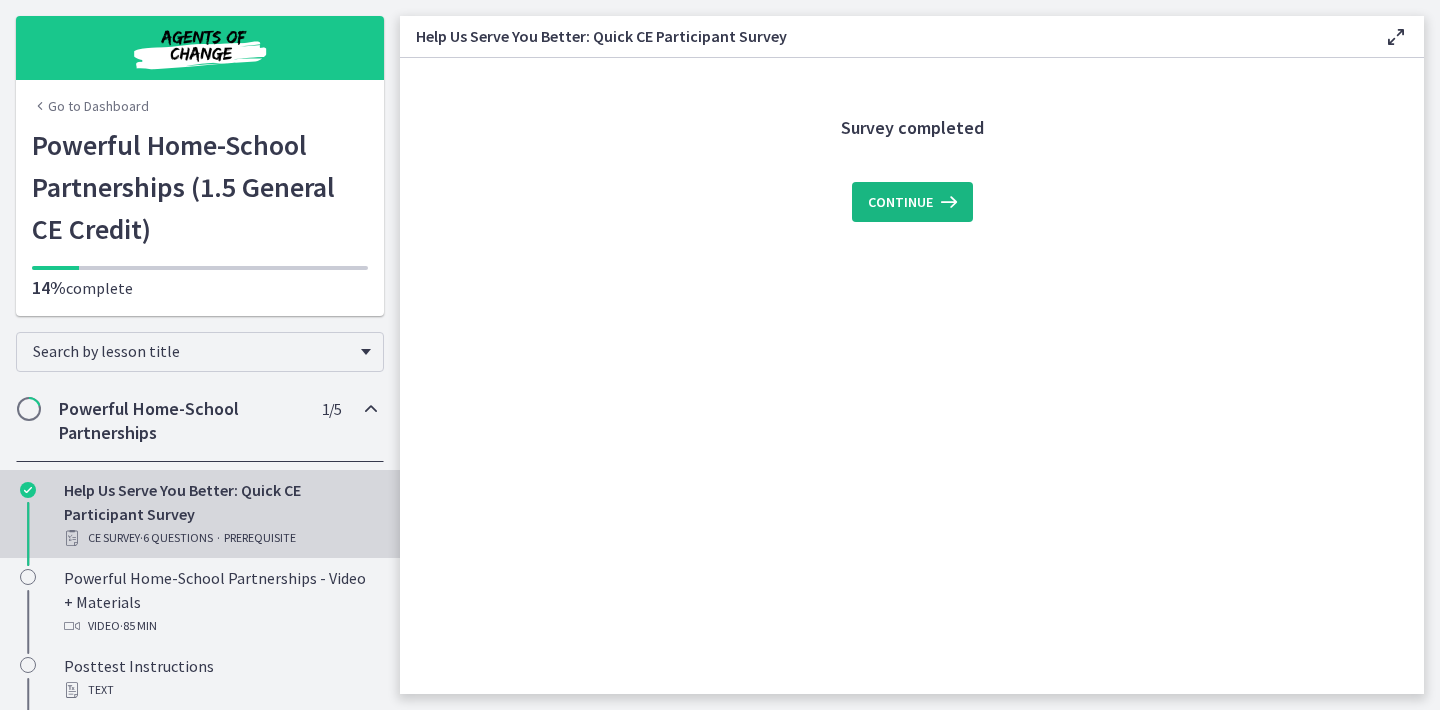 click on "Continue" at bounding box center (900, 202) 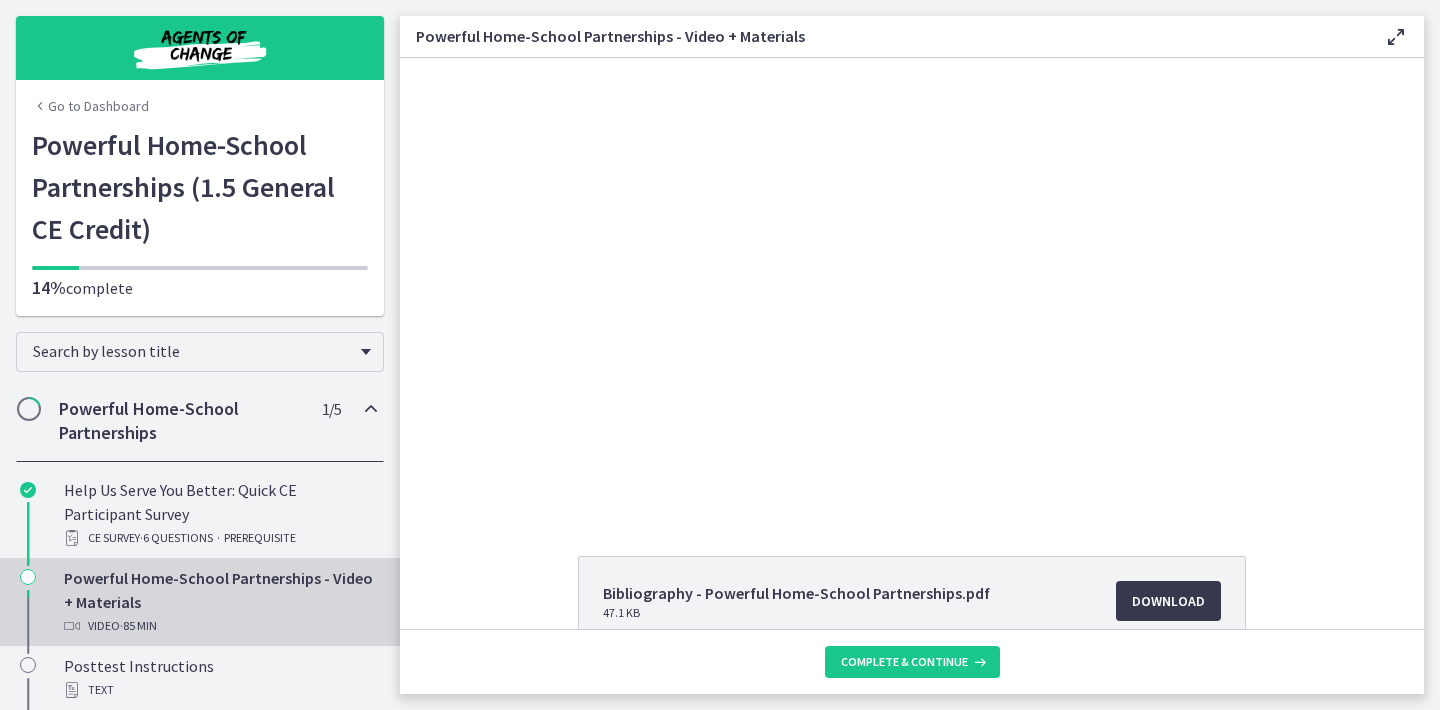 scroll, scrollTop: 0, scrollLeft: 0, axis: both 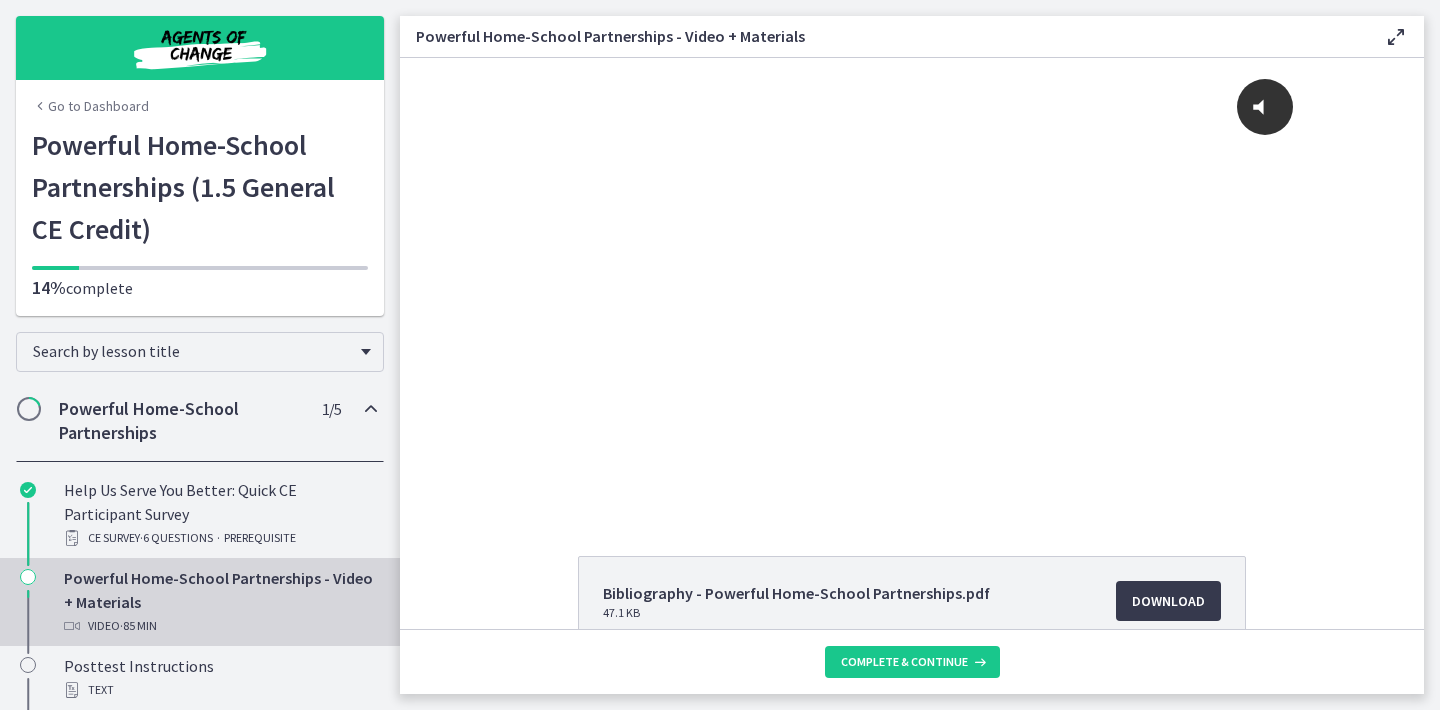 click on "Powerful Home-School Partnerships
1  /  5
Completed" at bounding box center [200, 421] 